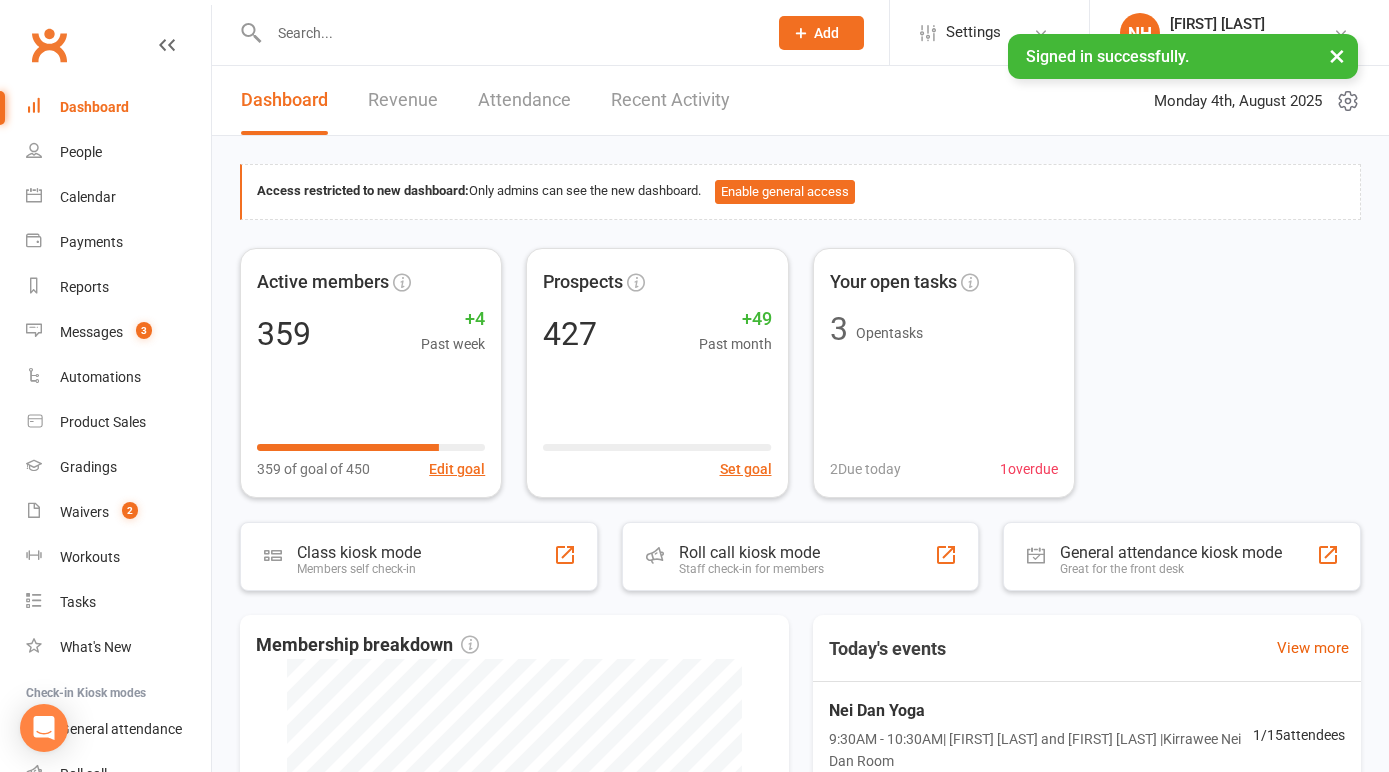 scroll, scrollTop: 0, scrollLeft: 0, axis: both 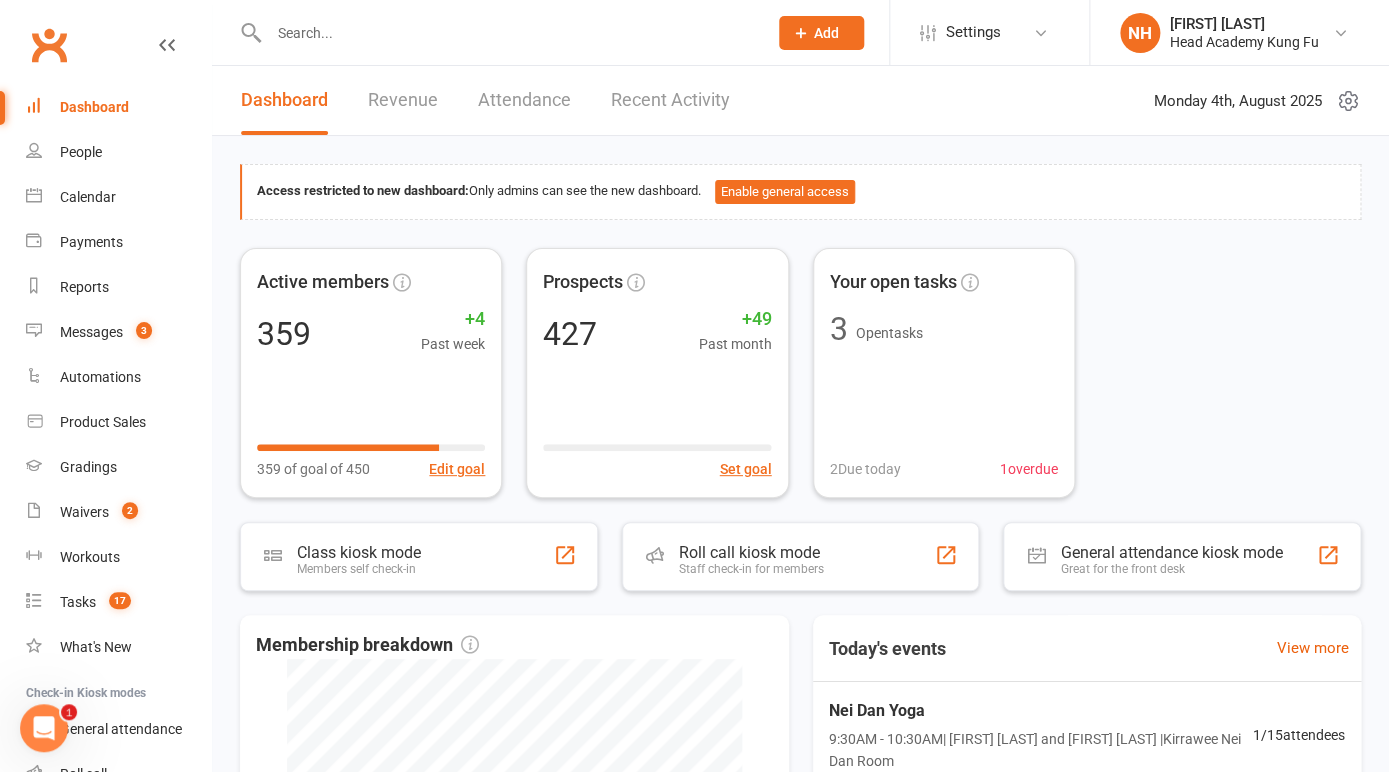 click 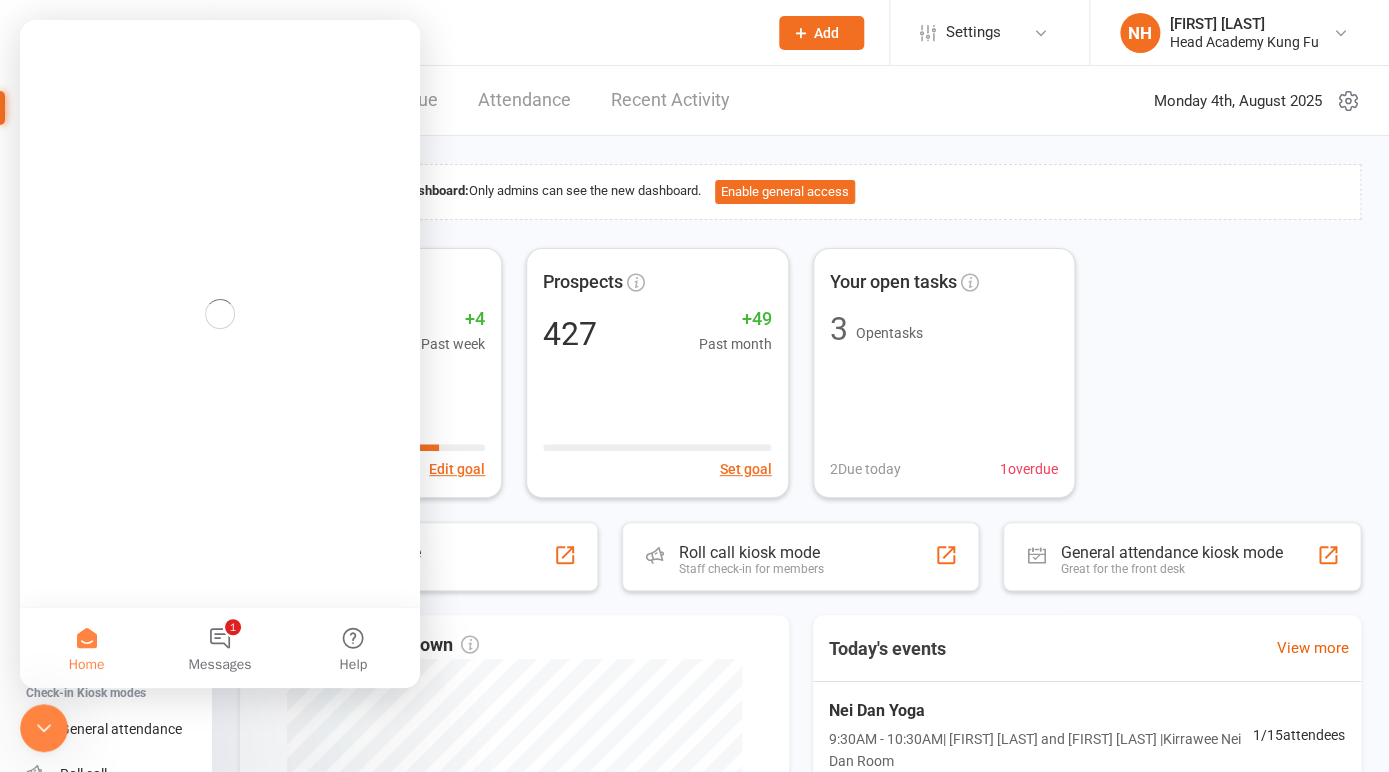 scroll, scrollTop: 0, scrollLeft: 0, axis: both 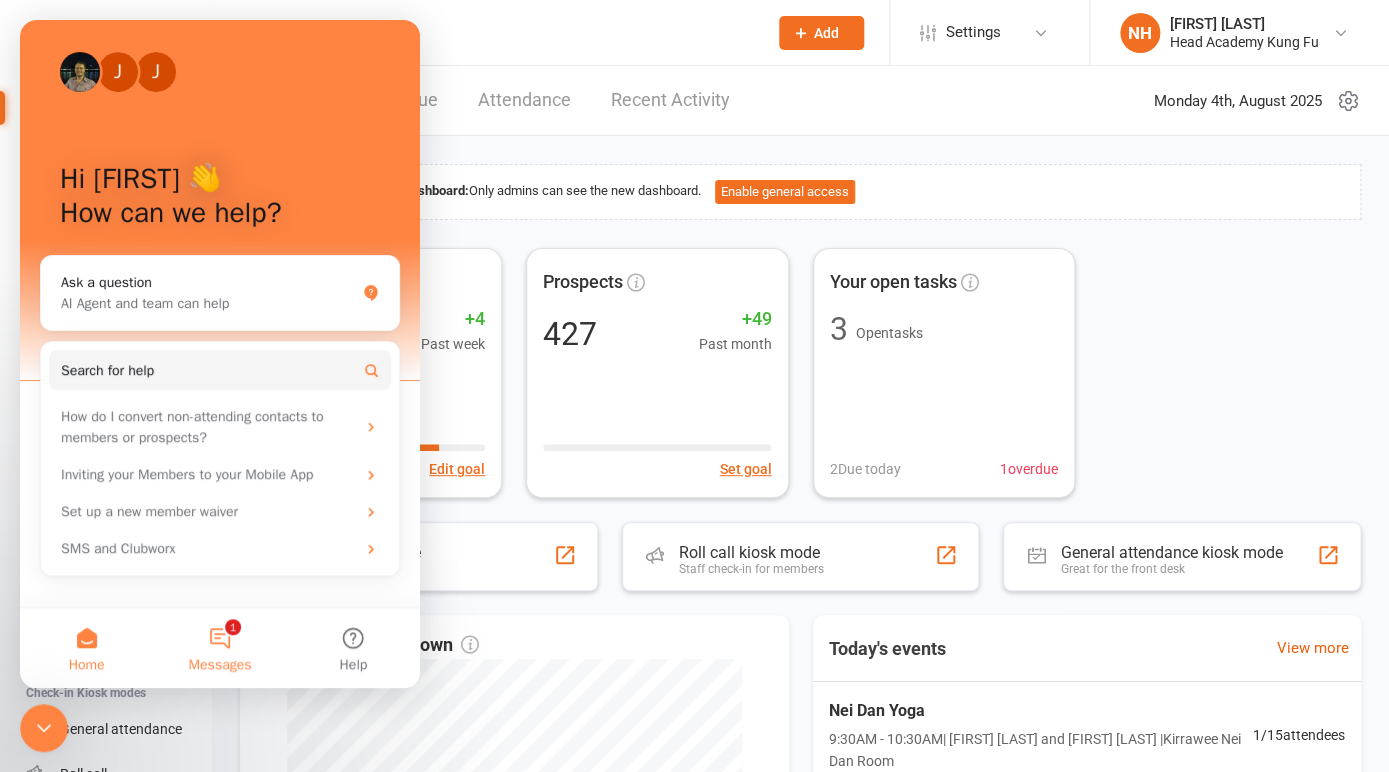click on "1 Messages" at bounding box center (219, 648) 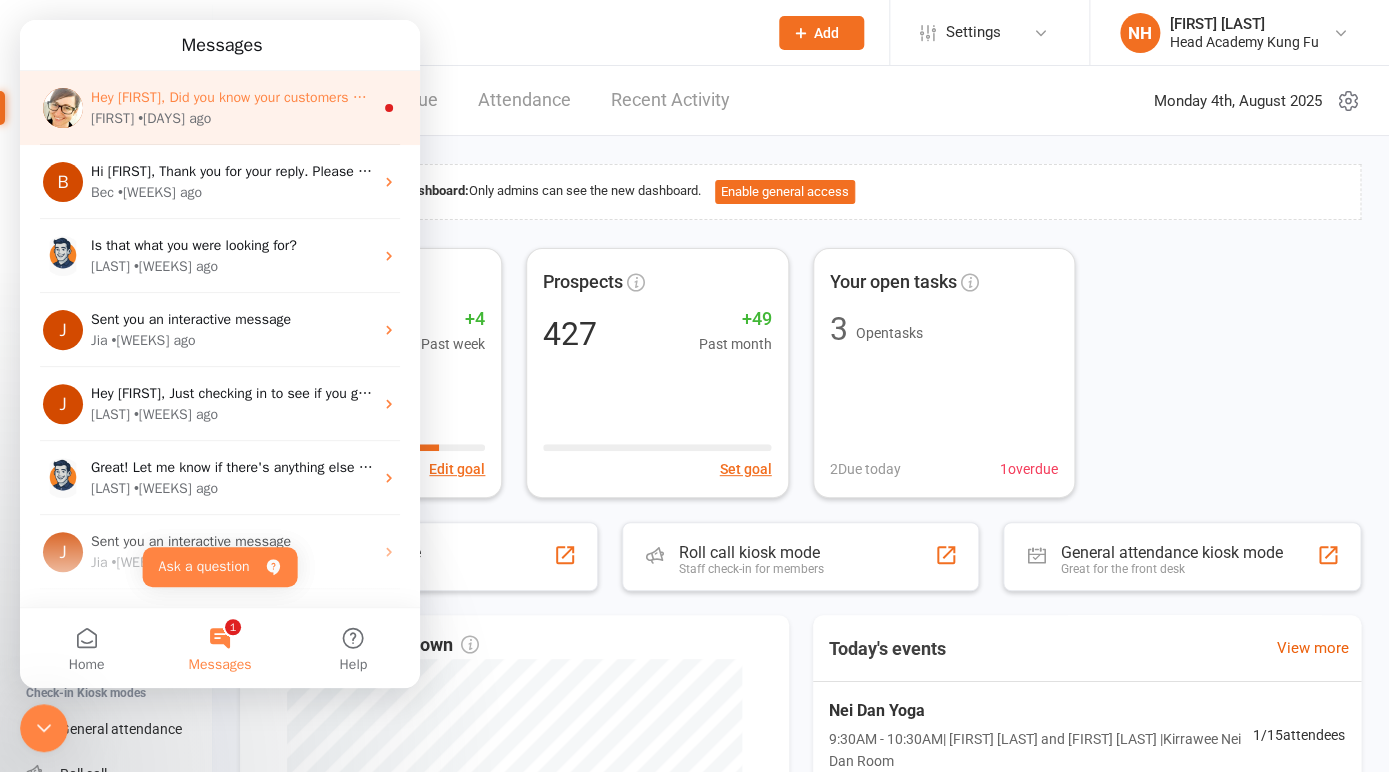 click on "Emily • [DAYS] ago" at bounding box center [232, 118] 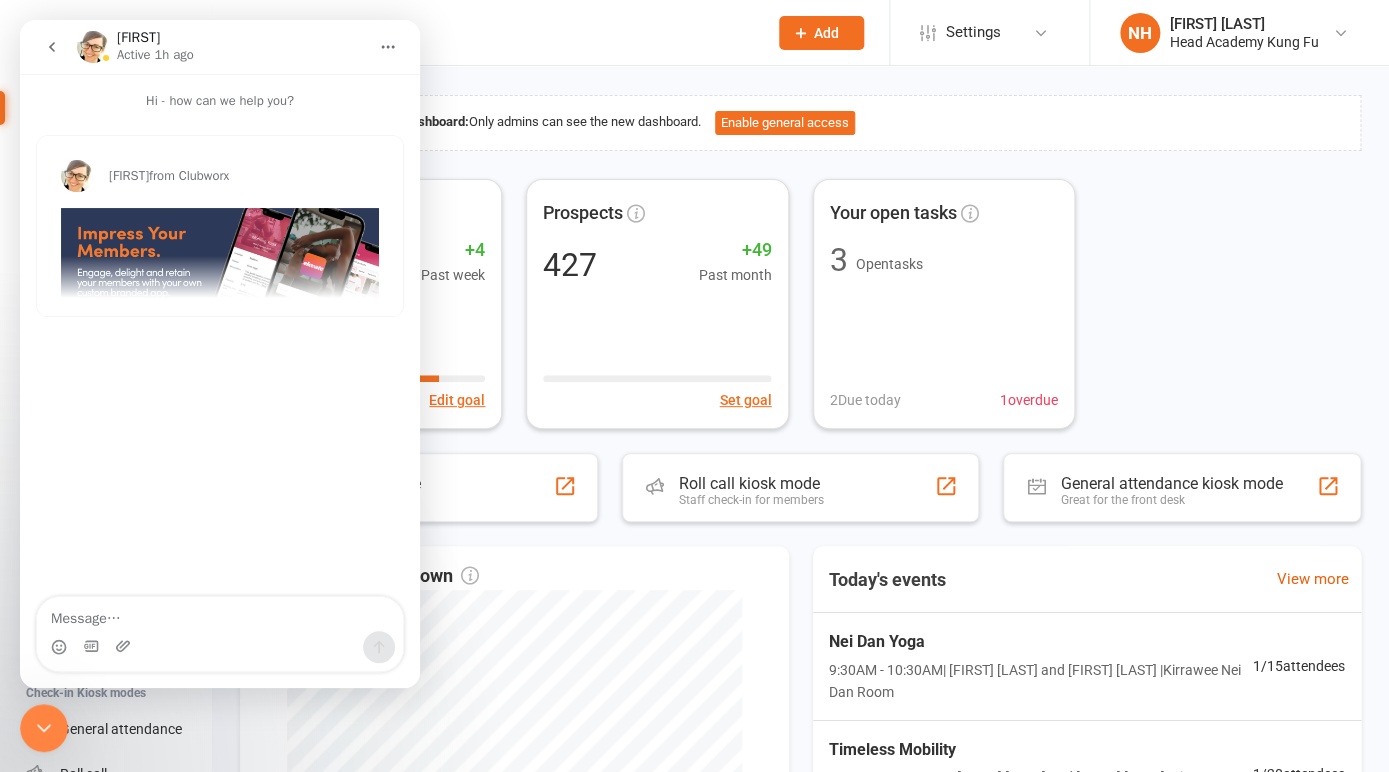 scroll, scrollTop: 0, scrollLeft: 0, axis: both 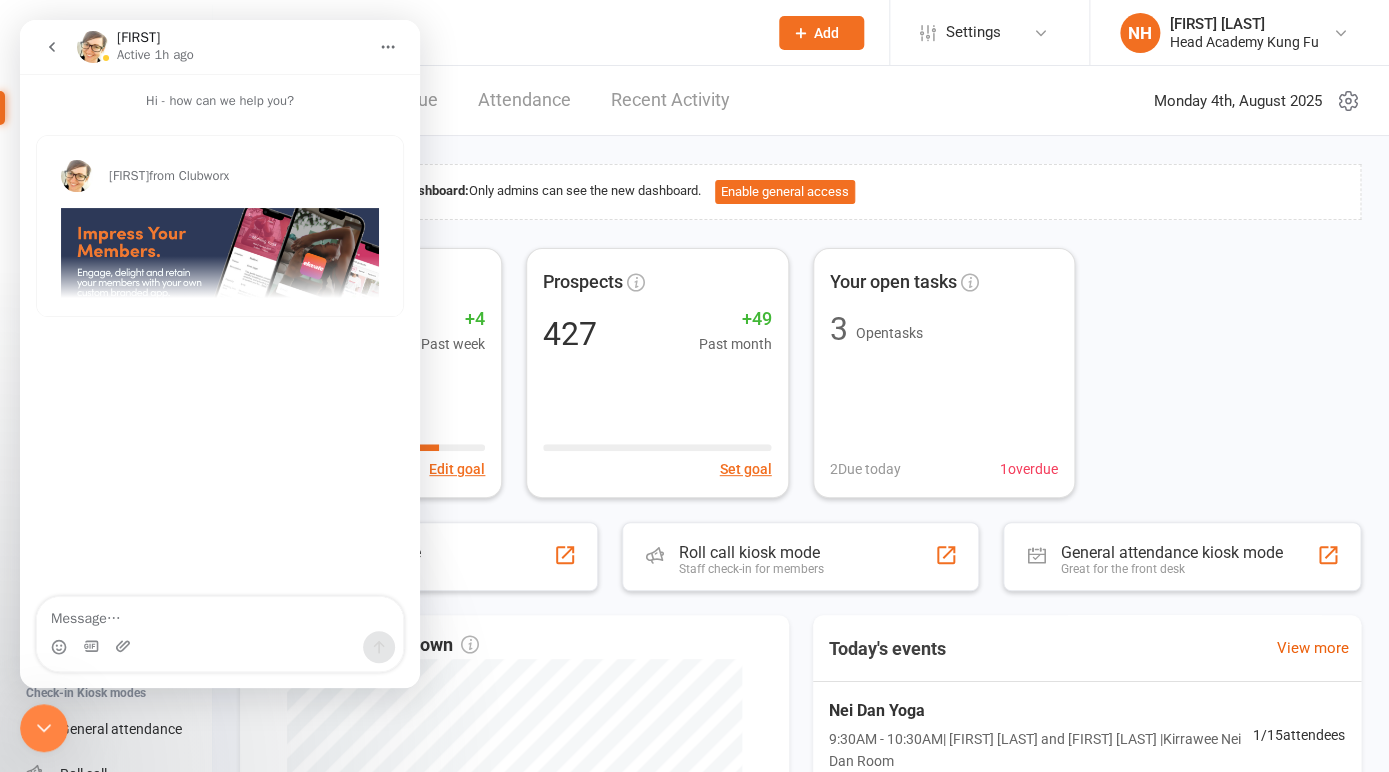 click at bounding box center (220, 287) 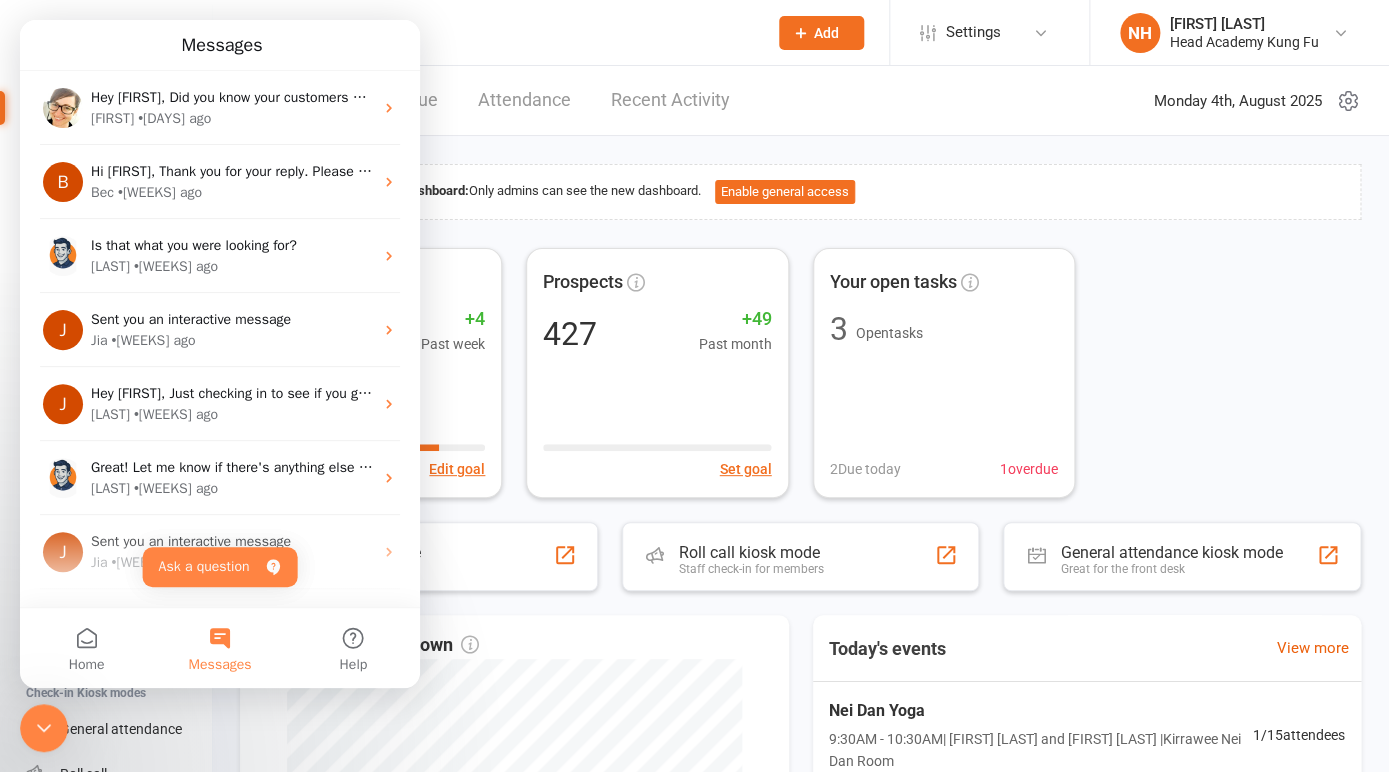 click on "Dashboard Revenue Attendance Recent Activity Monday 4th, August 2025" at bounding box center [800, 101] 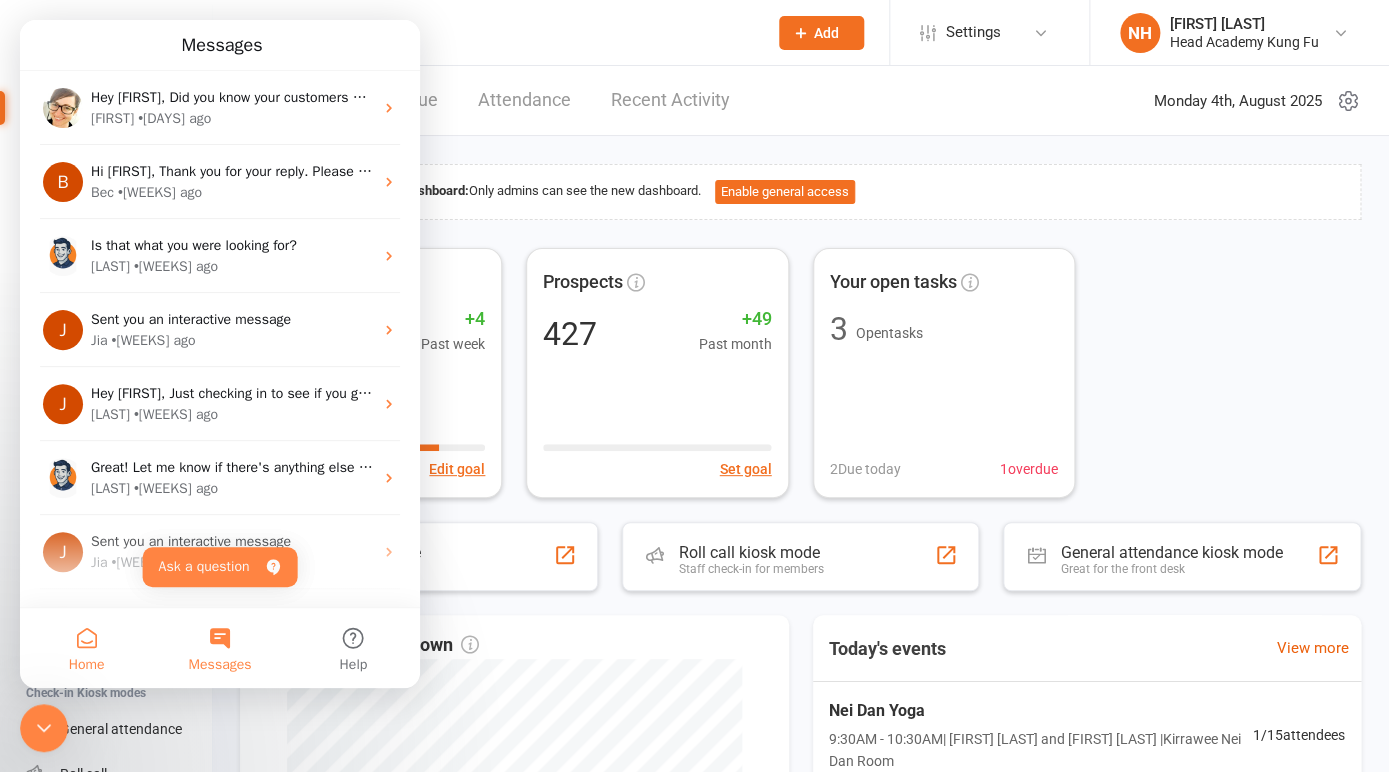click on "Home" at bounding box center (87, 665) 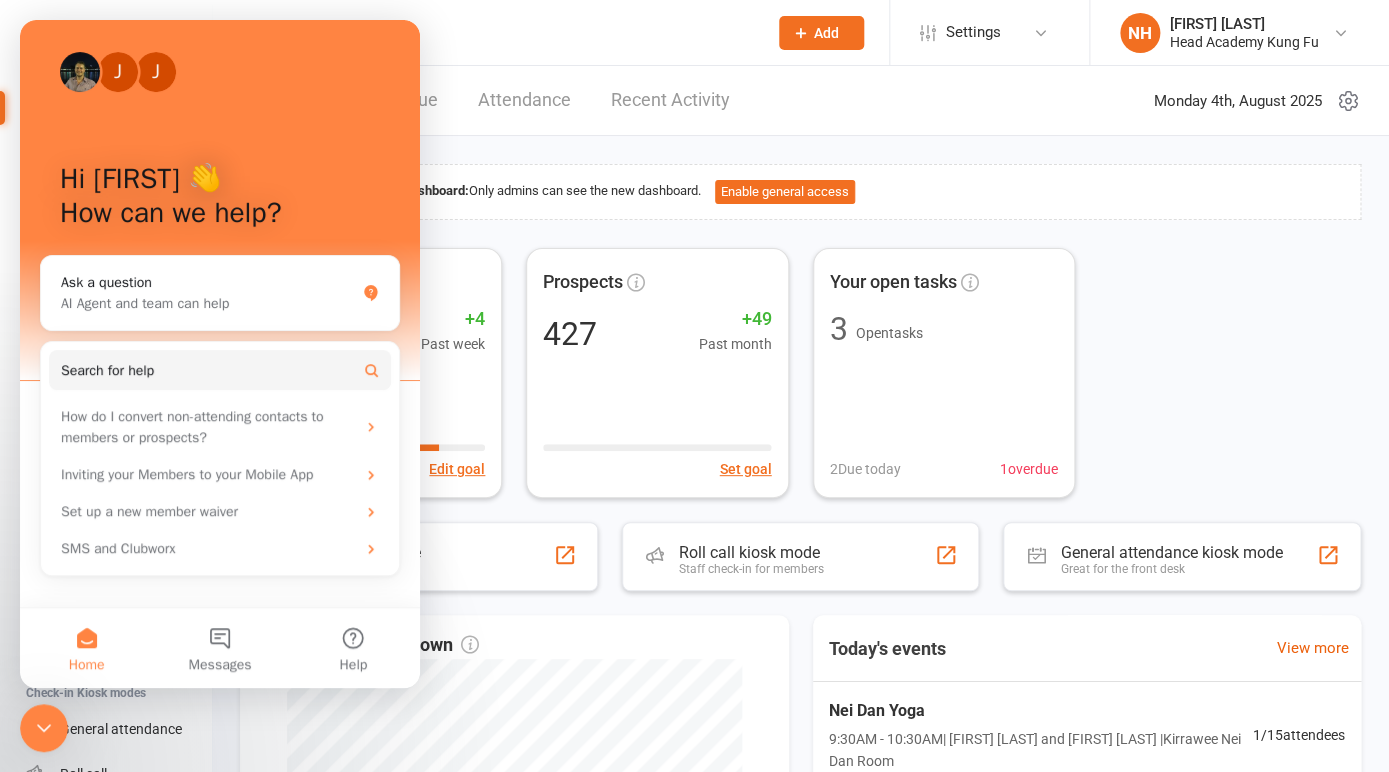 click 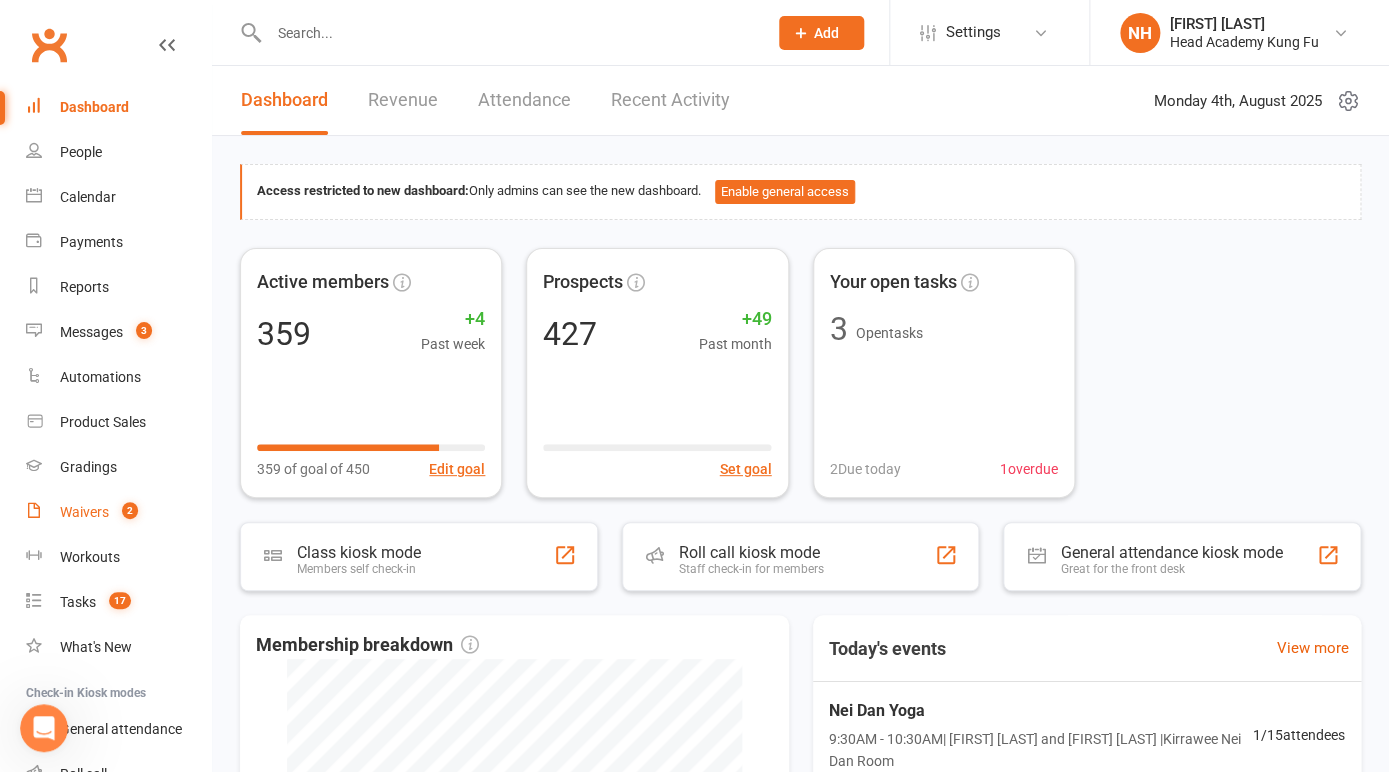scroll, scrollTop: 0, scrollLeft: 0, axis: both 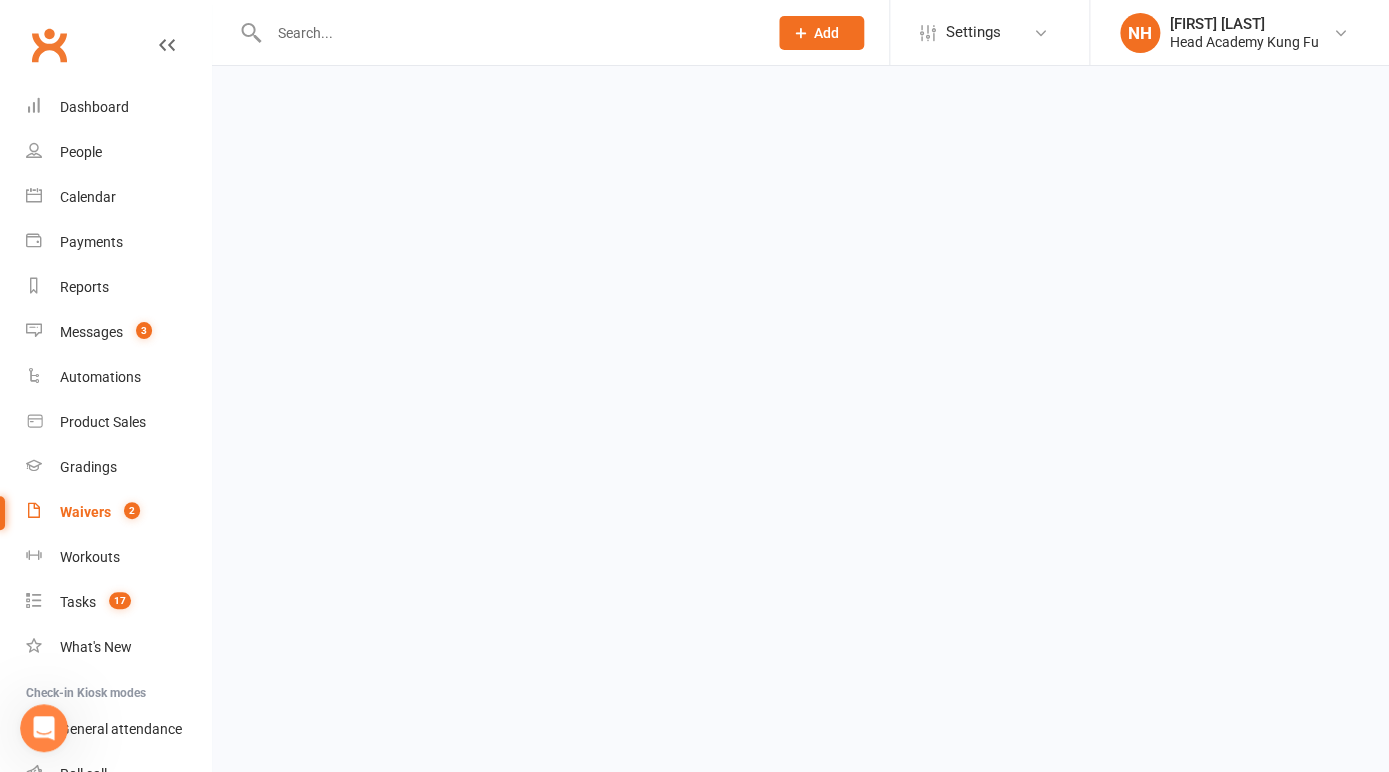 select on "100" 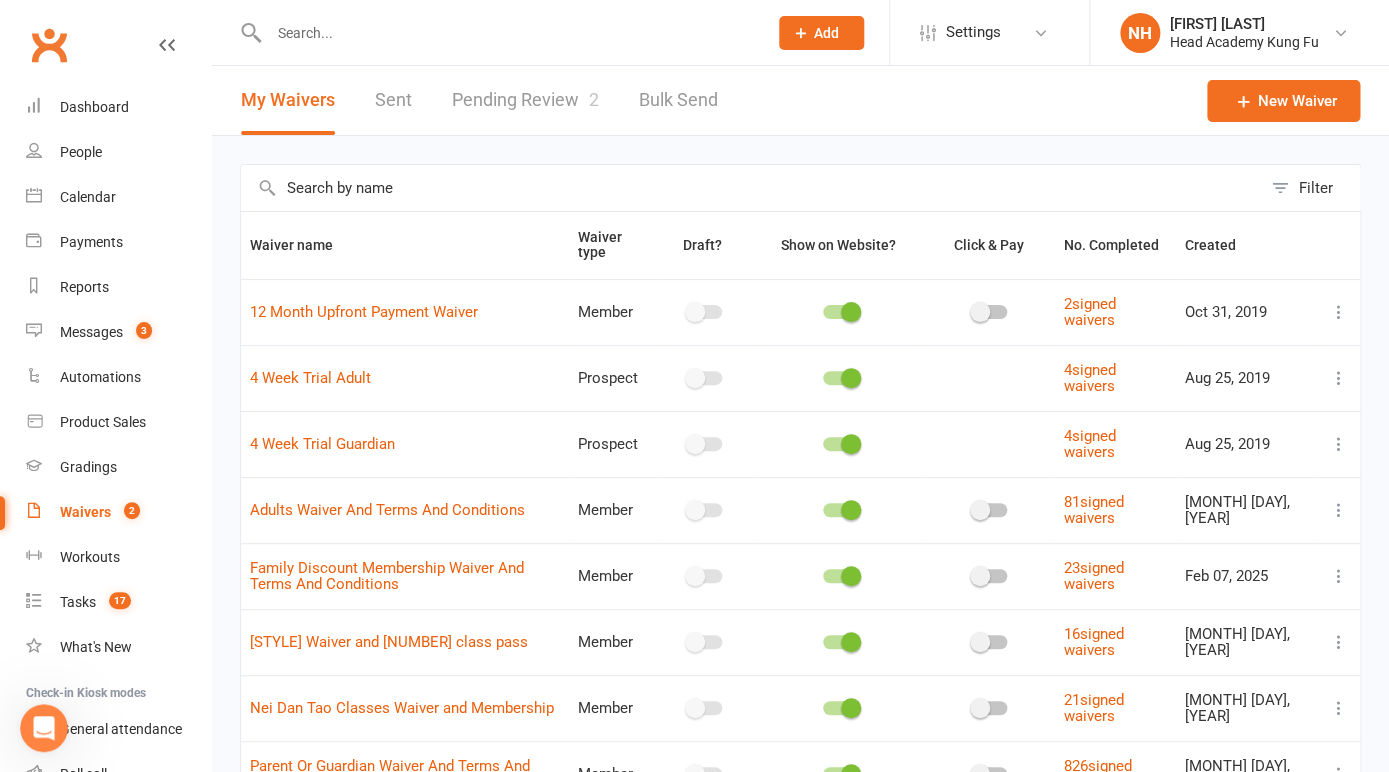 click at bounding box center [496, 32] 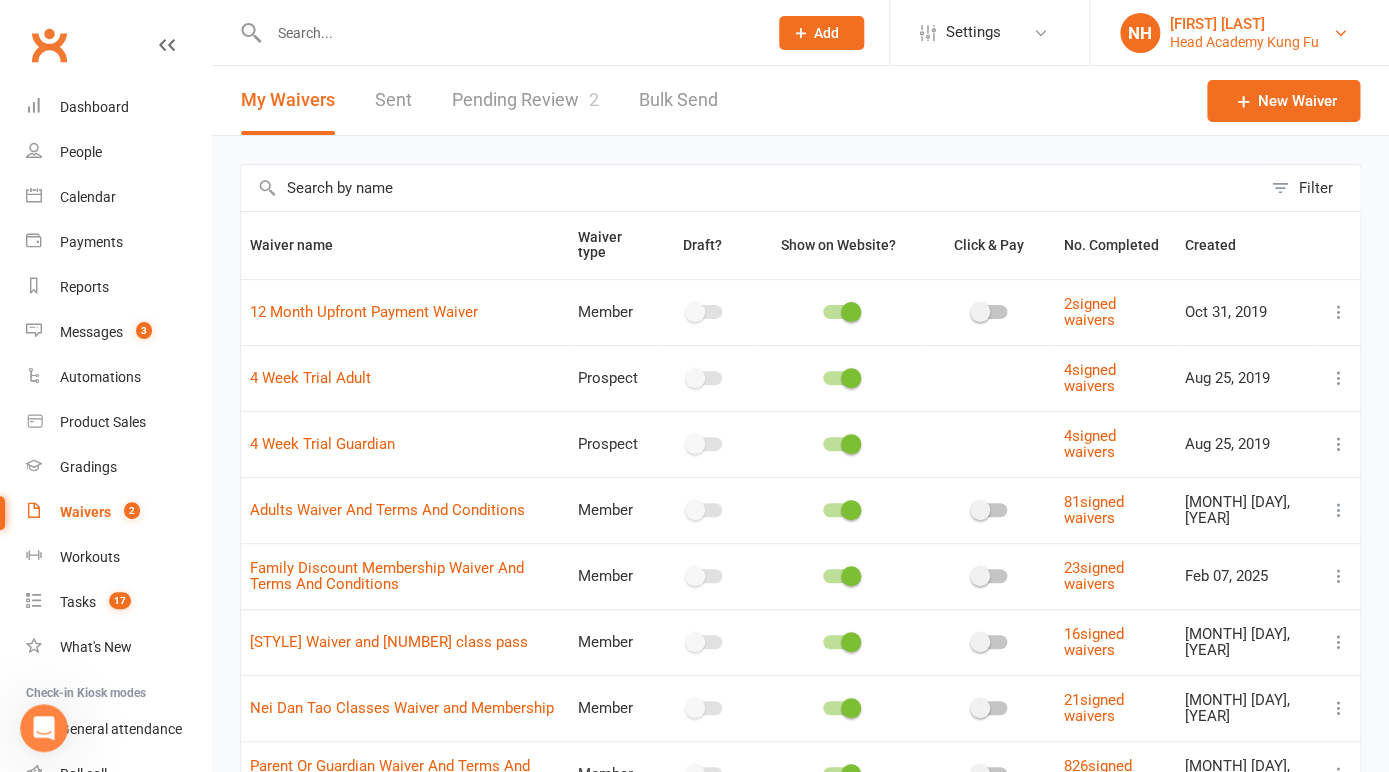 click on "Head Academy Kung Fu" at bounding box center (1244, 42) 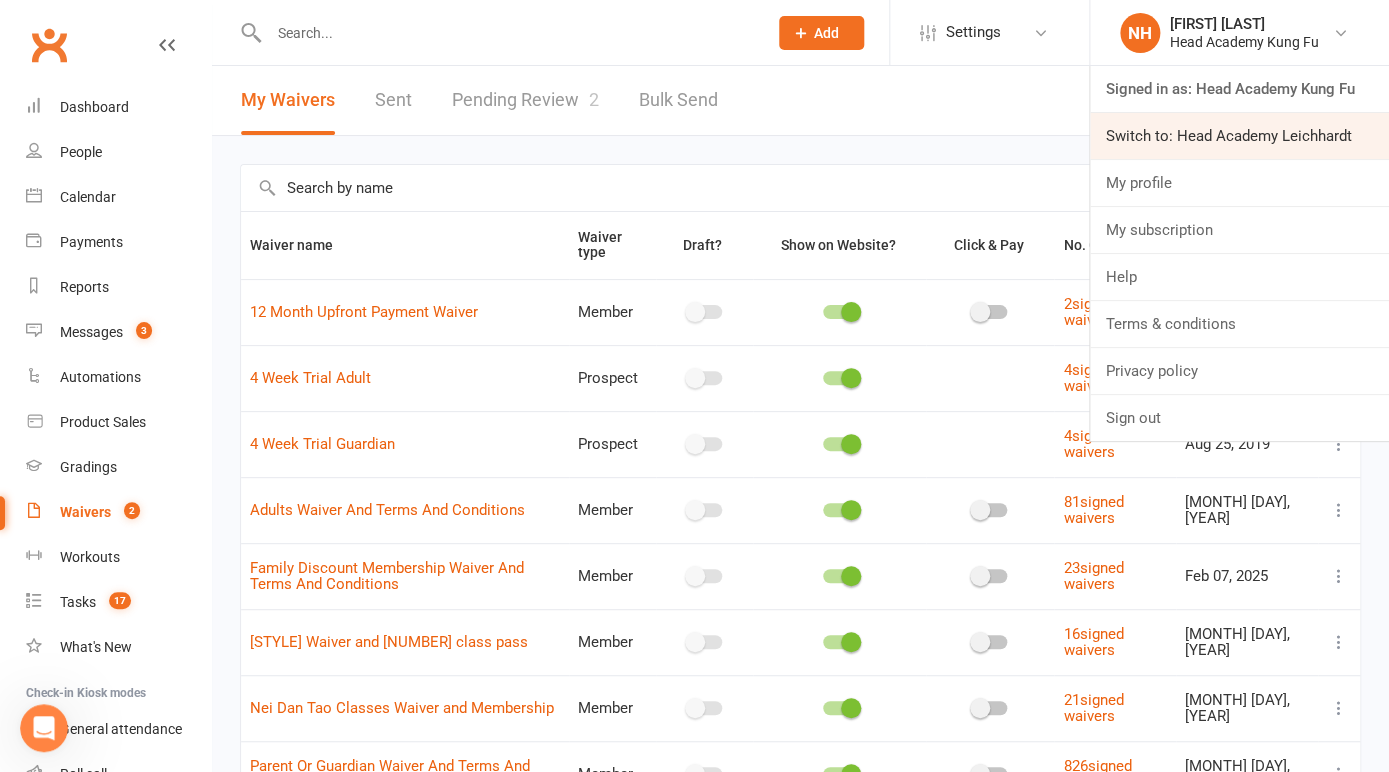 click on "Switch to: Head Academy Leichhardt" at bounding box center [1239, 136] 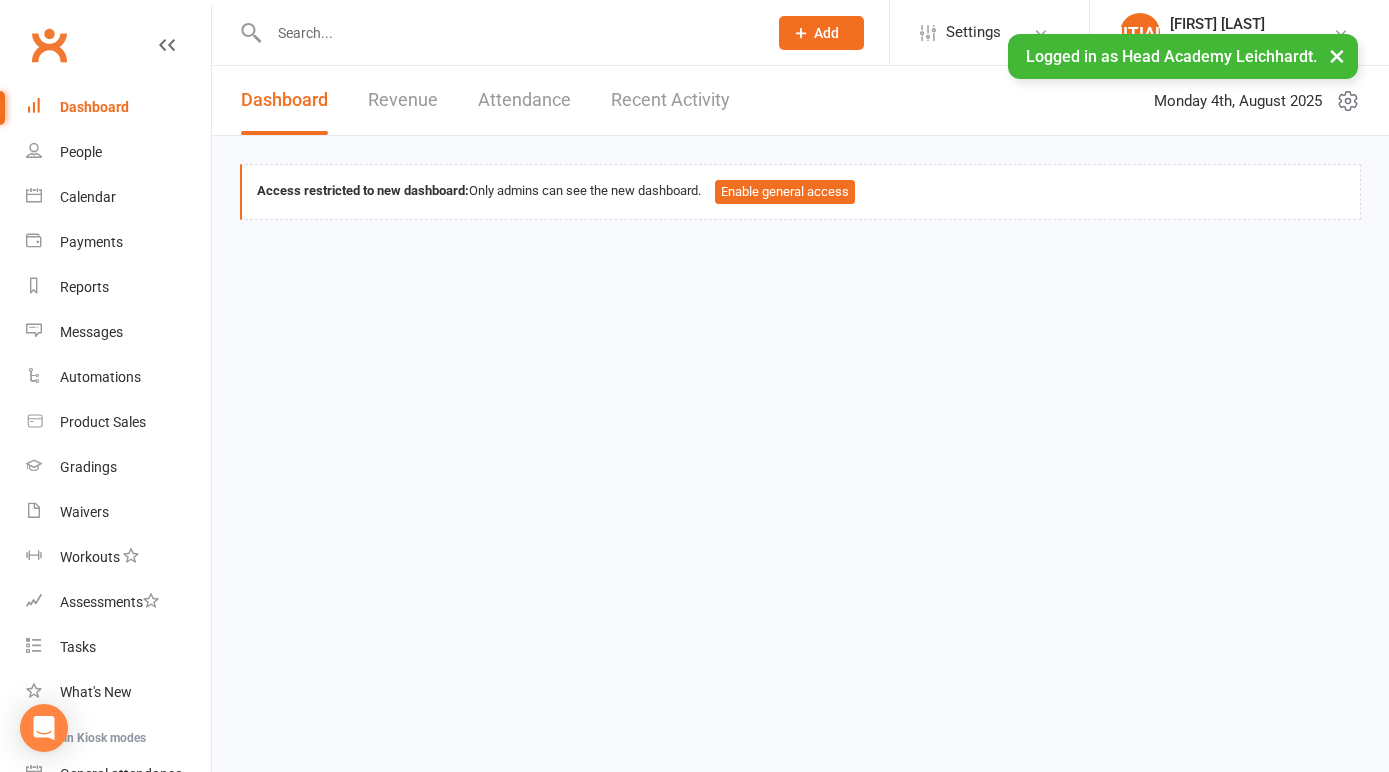 scroll, scrollTop: 0, scrollLeft: 0, axis: both 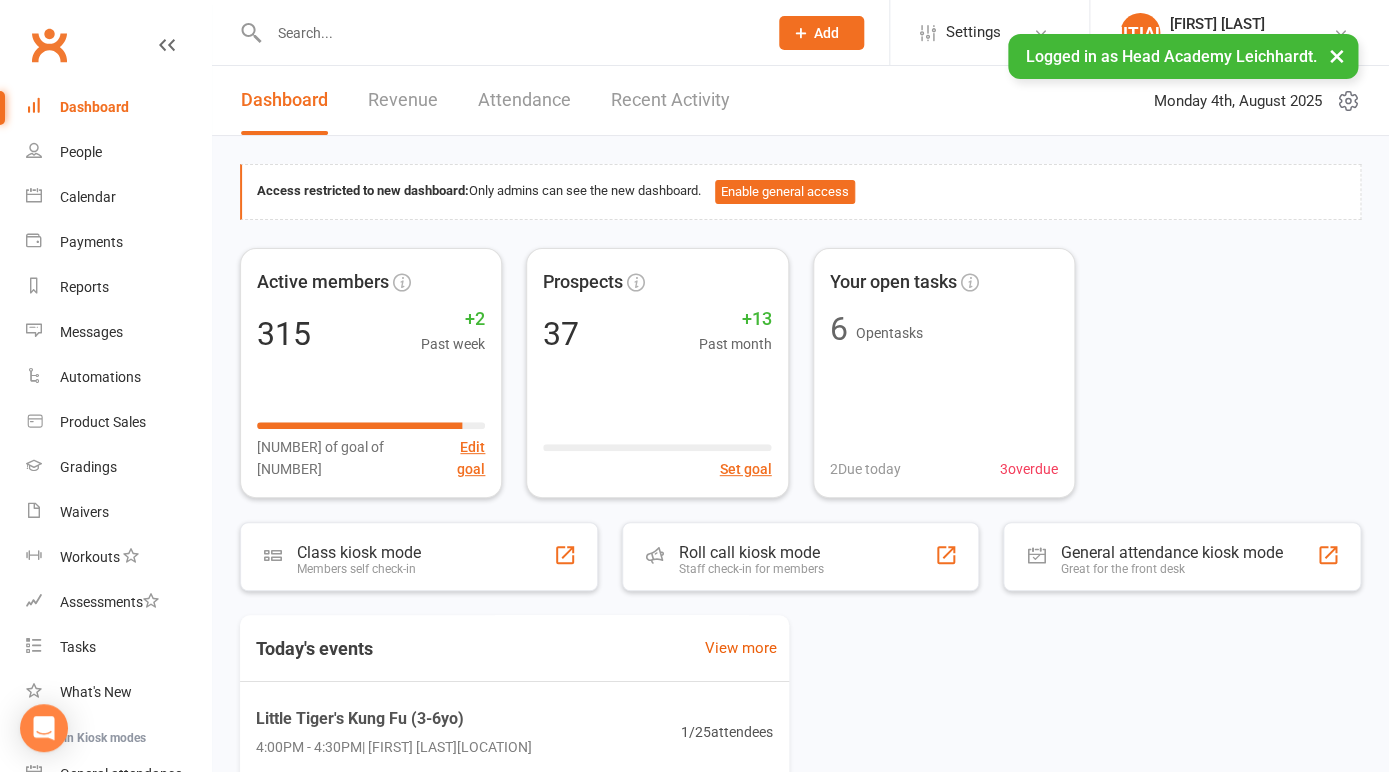 click at bounding box center [508, 33] 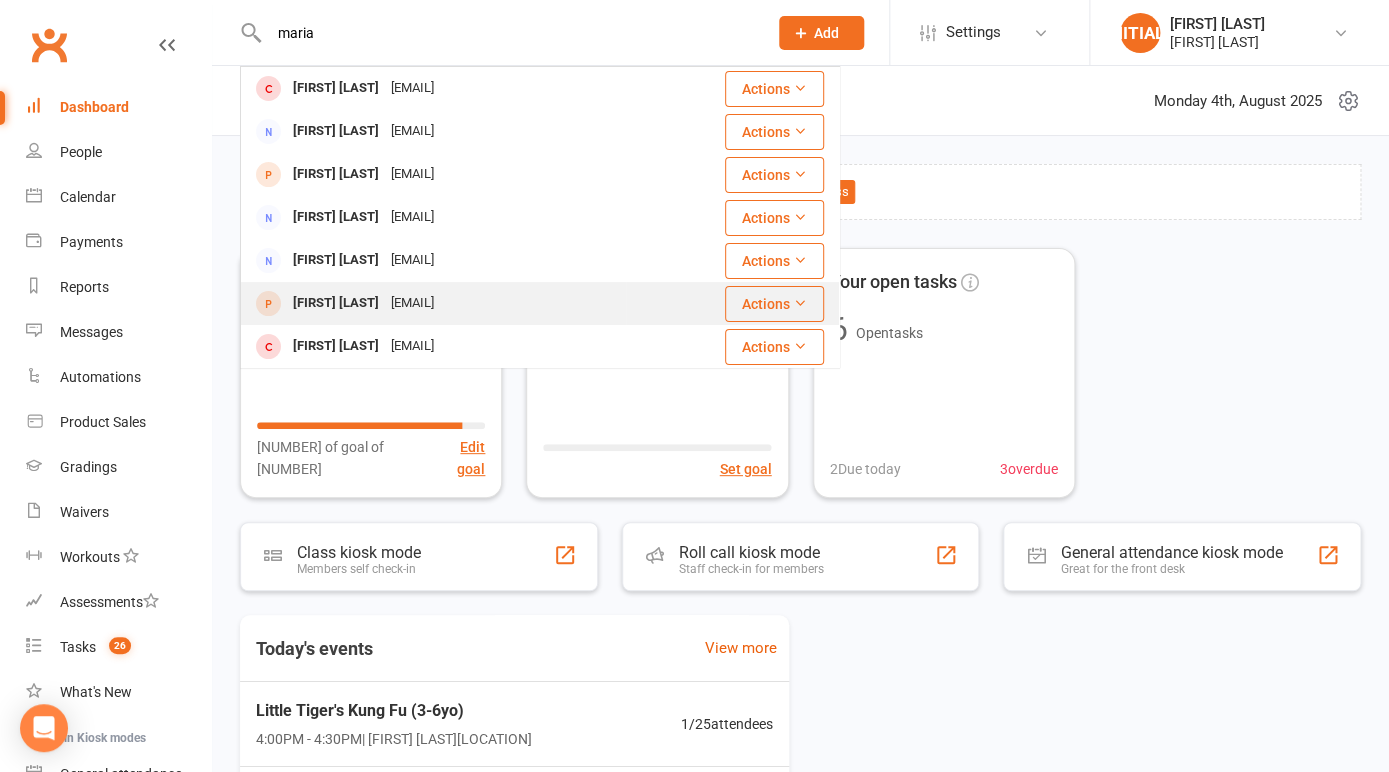 type on "maria" 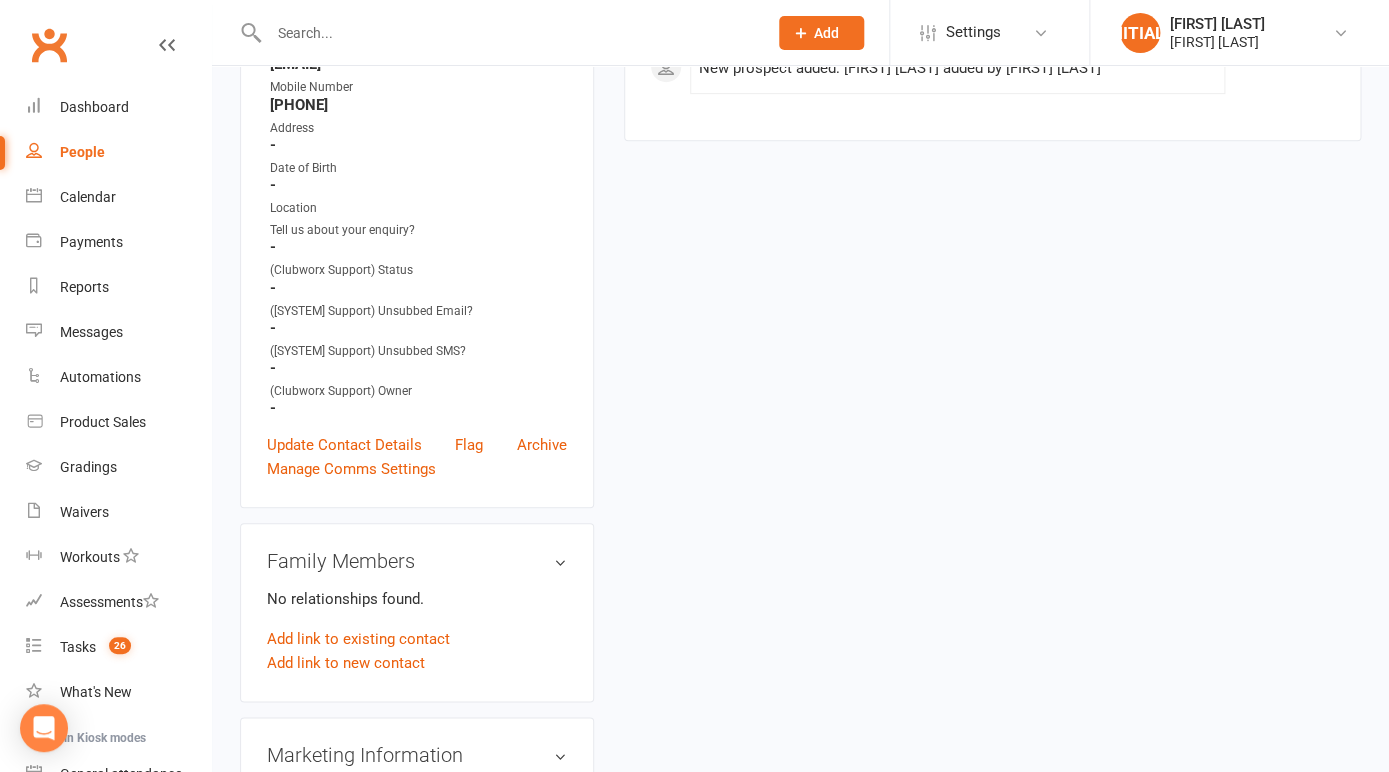 scroll, scrollTop: 0, scrollLeft: 0, axis: both 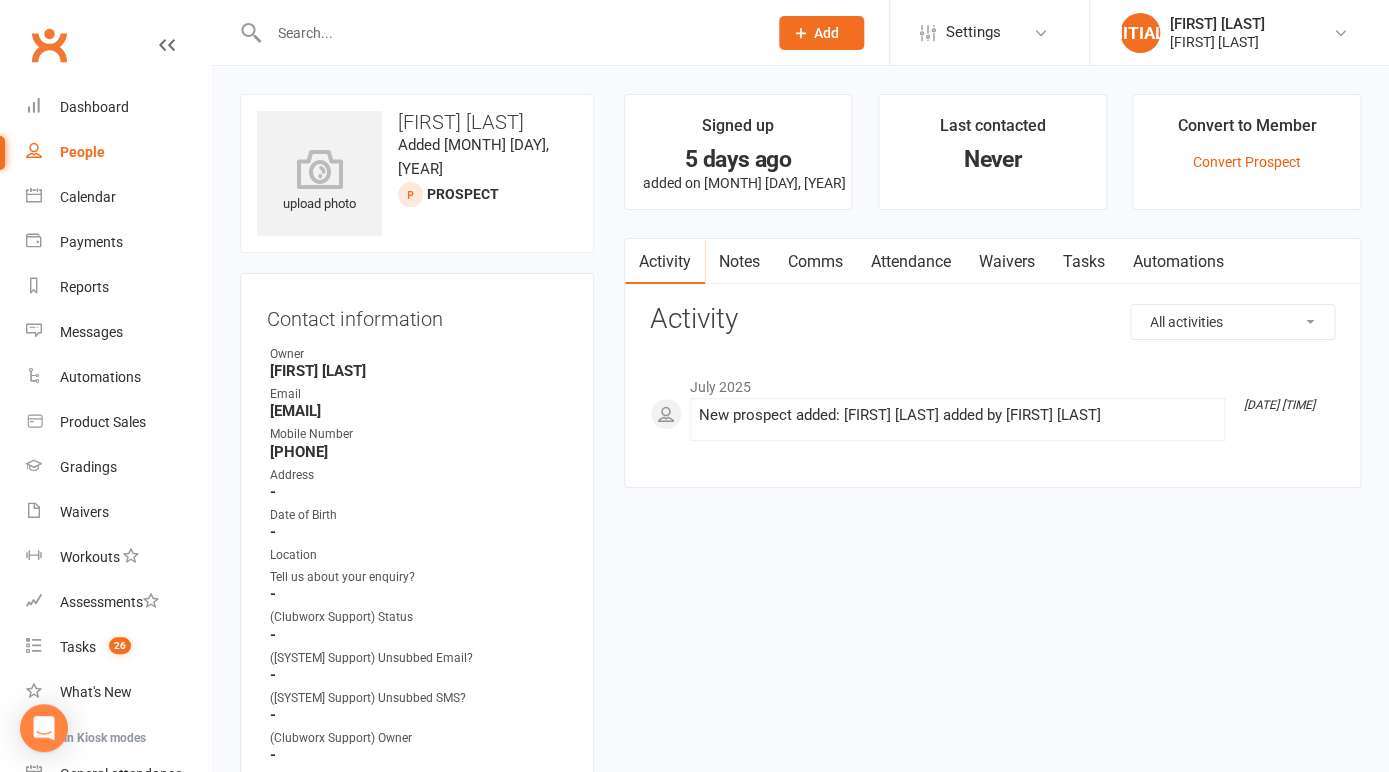click on "Tasks" at bounding box center [1084, 262] 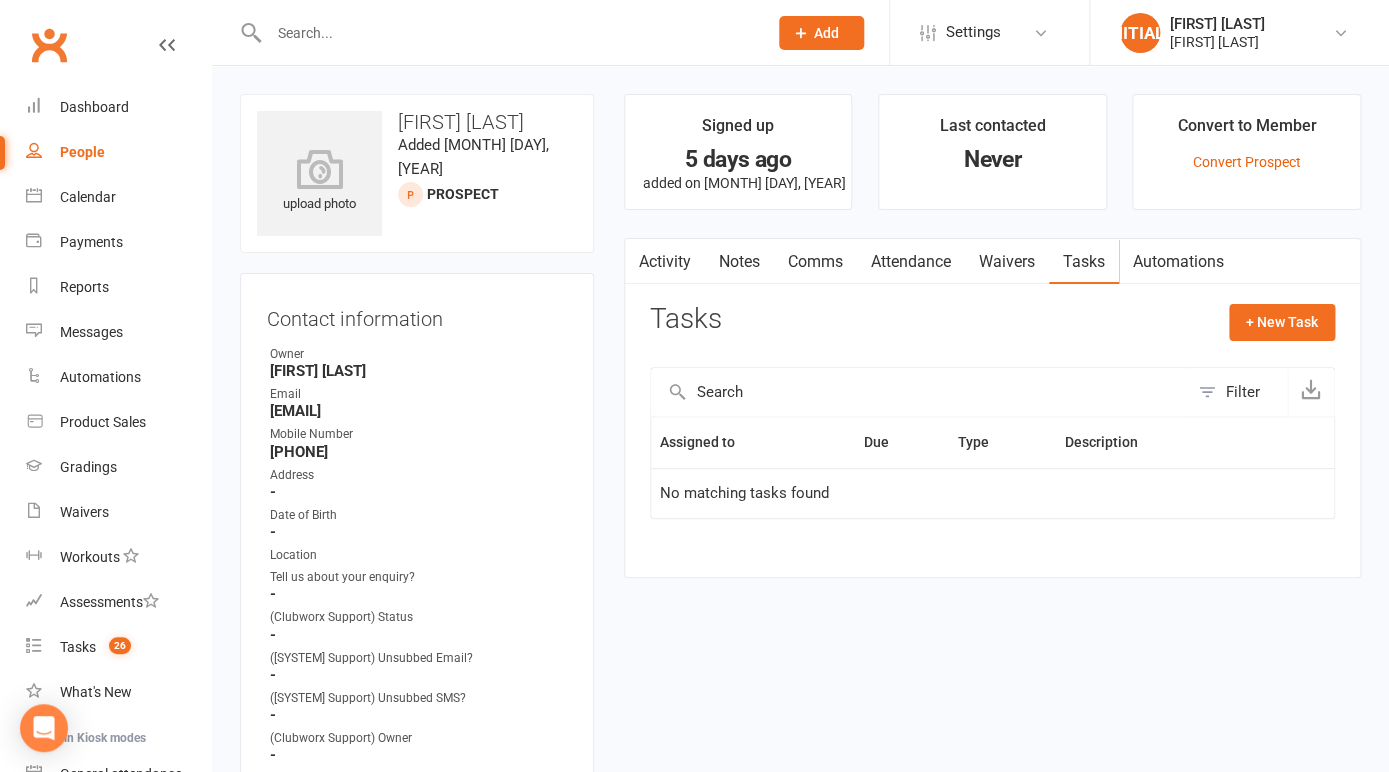 click on "Notes" at bounding box center [739, 262] 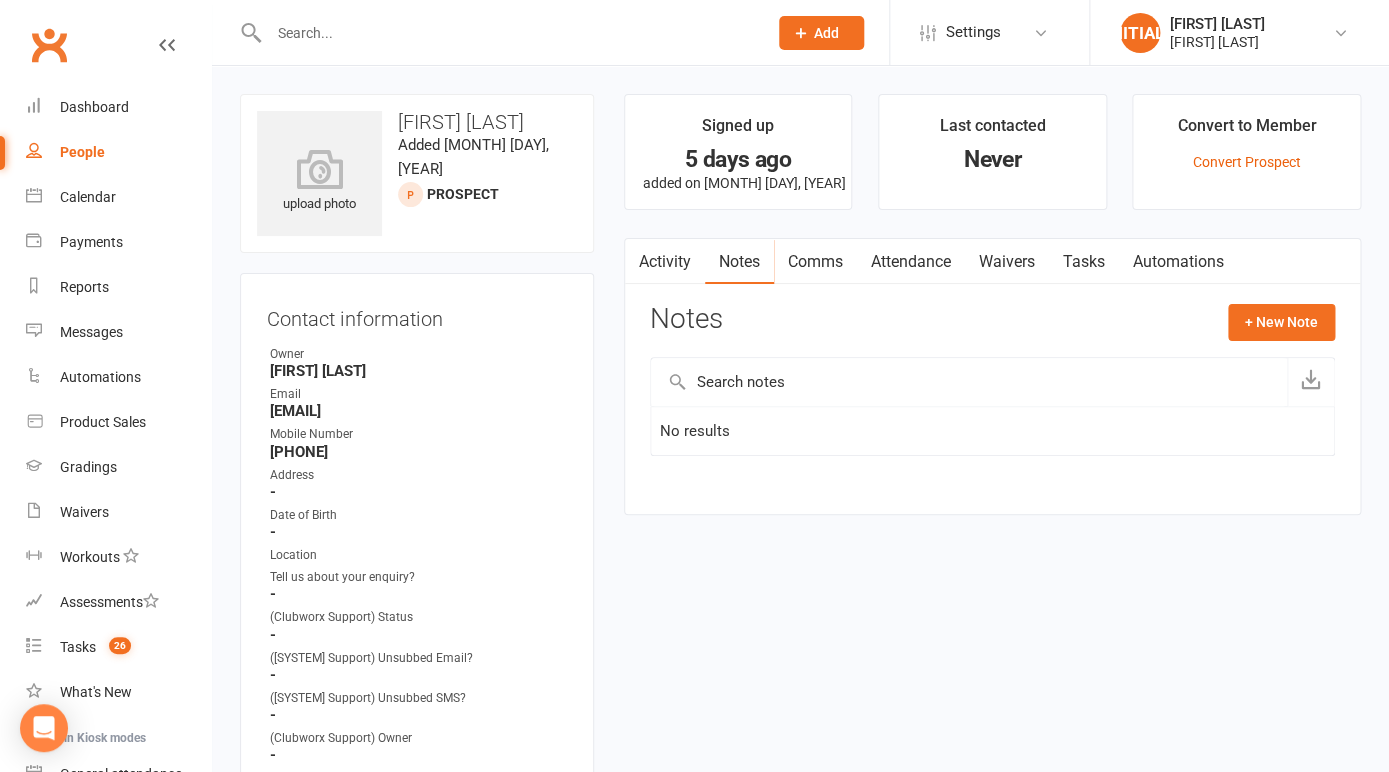 click on "Tasks" at bounding box center [1084, 262] 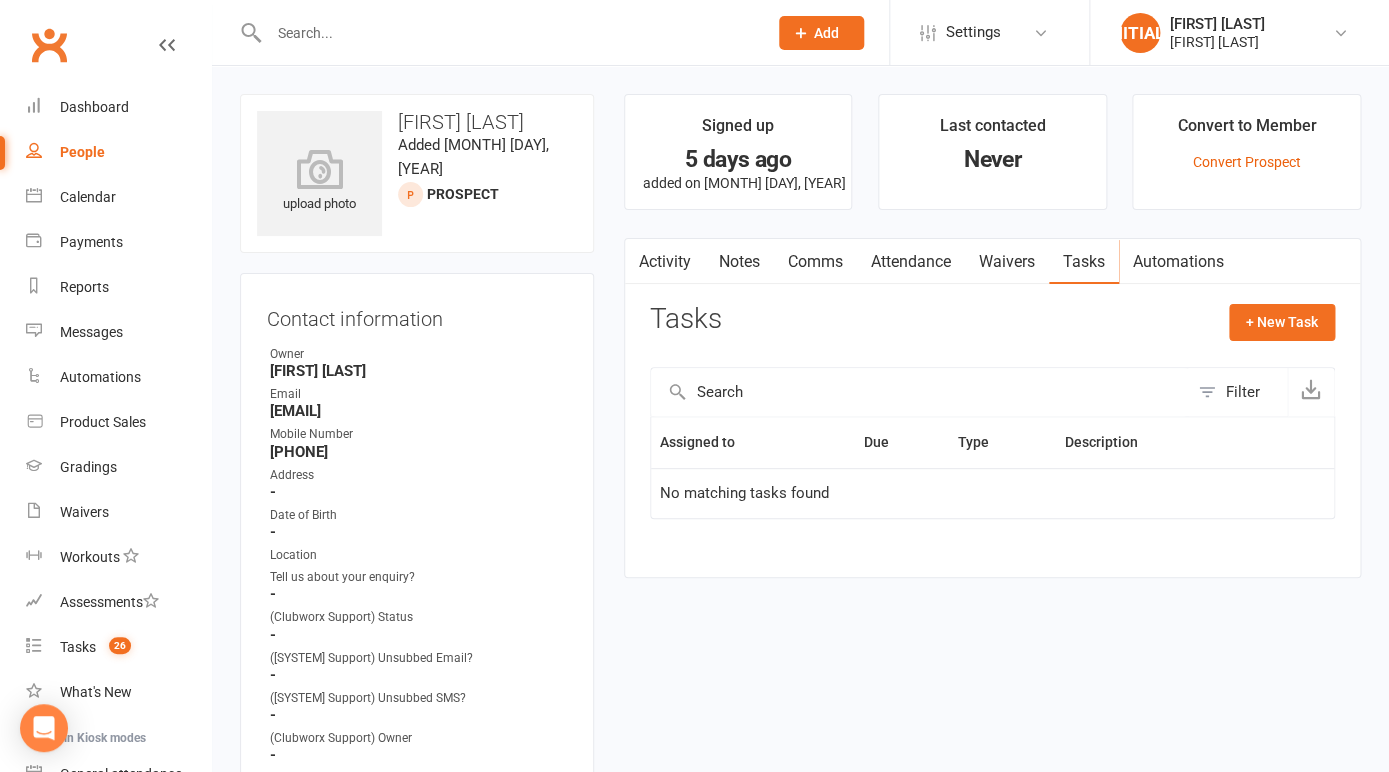 click at bounding box center (508, 33) 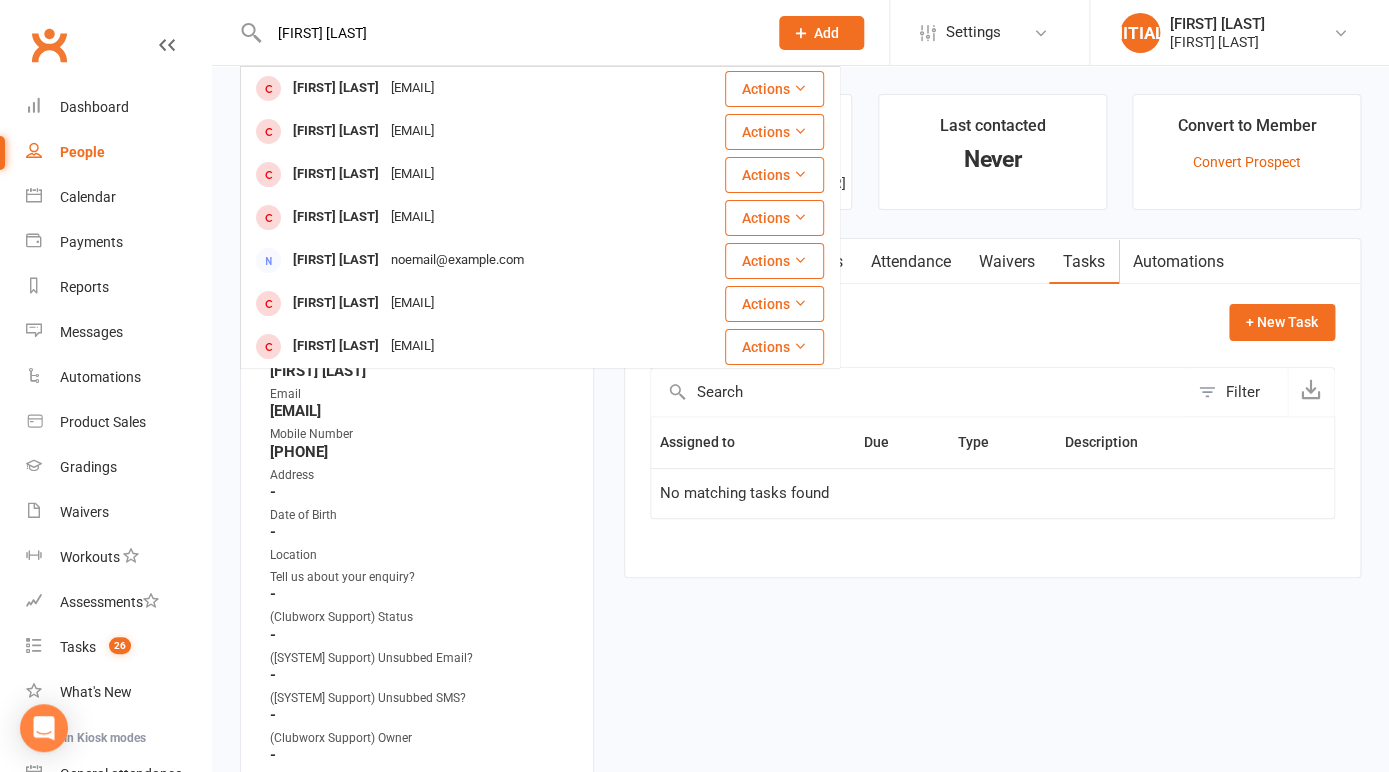 drag, startPoint x: 444, startPoint y: 41, endPoint x: 174, endPoint y: 38, distance: 270.01666 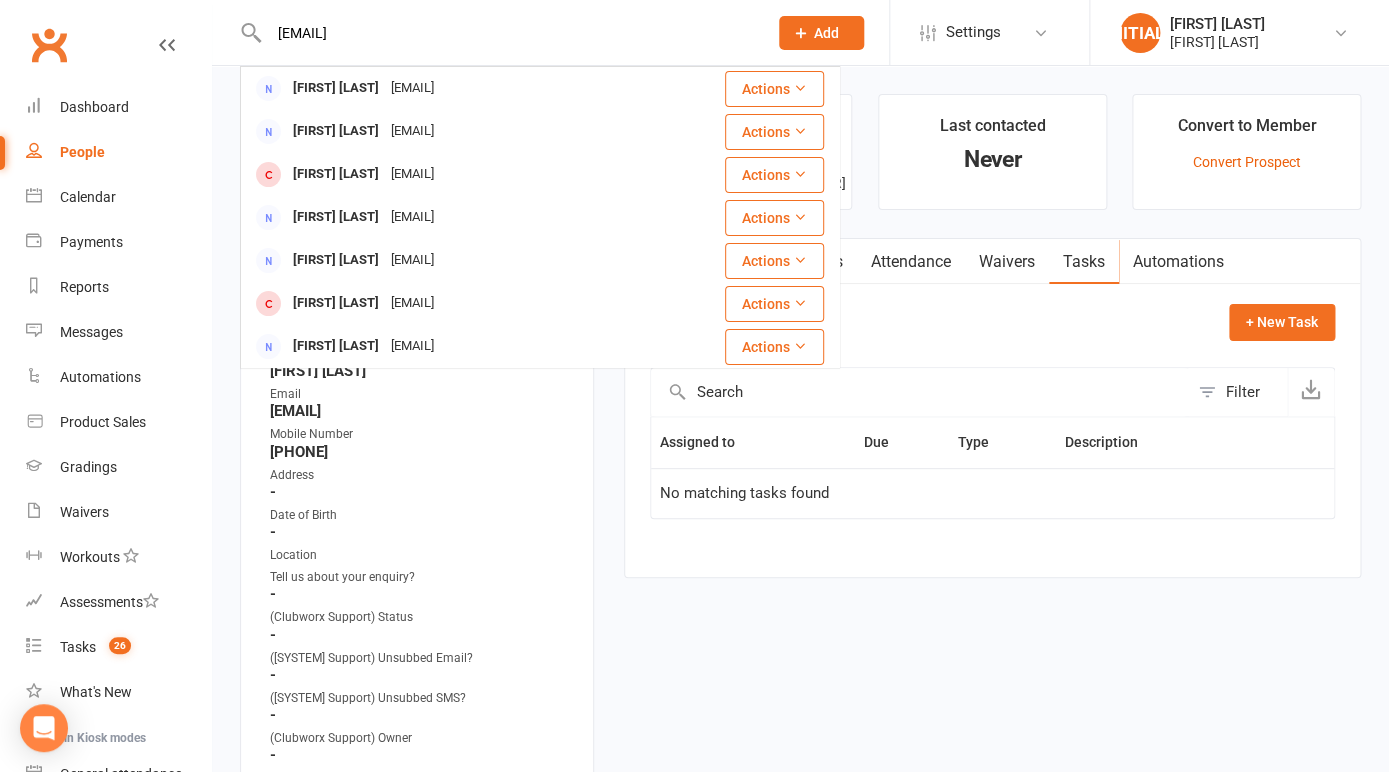 type on "[EMAIL]" 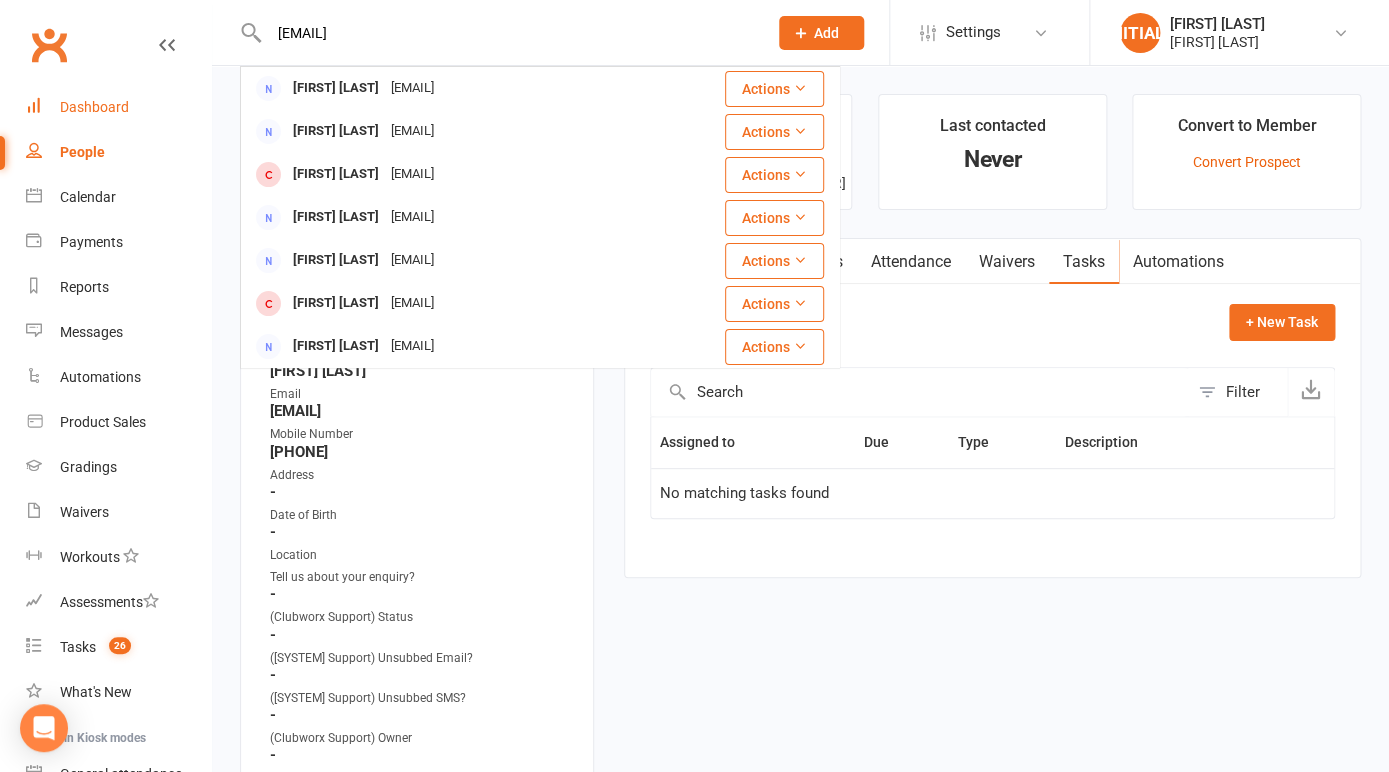 click on "Dashboard" at bounding box center [94, 107] 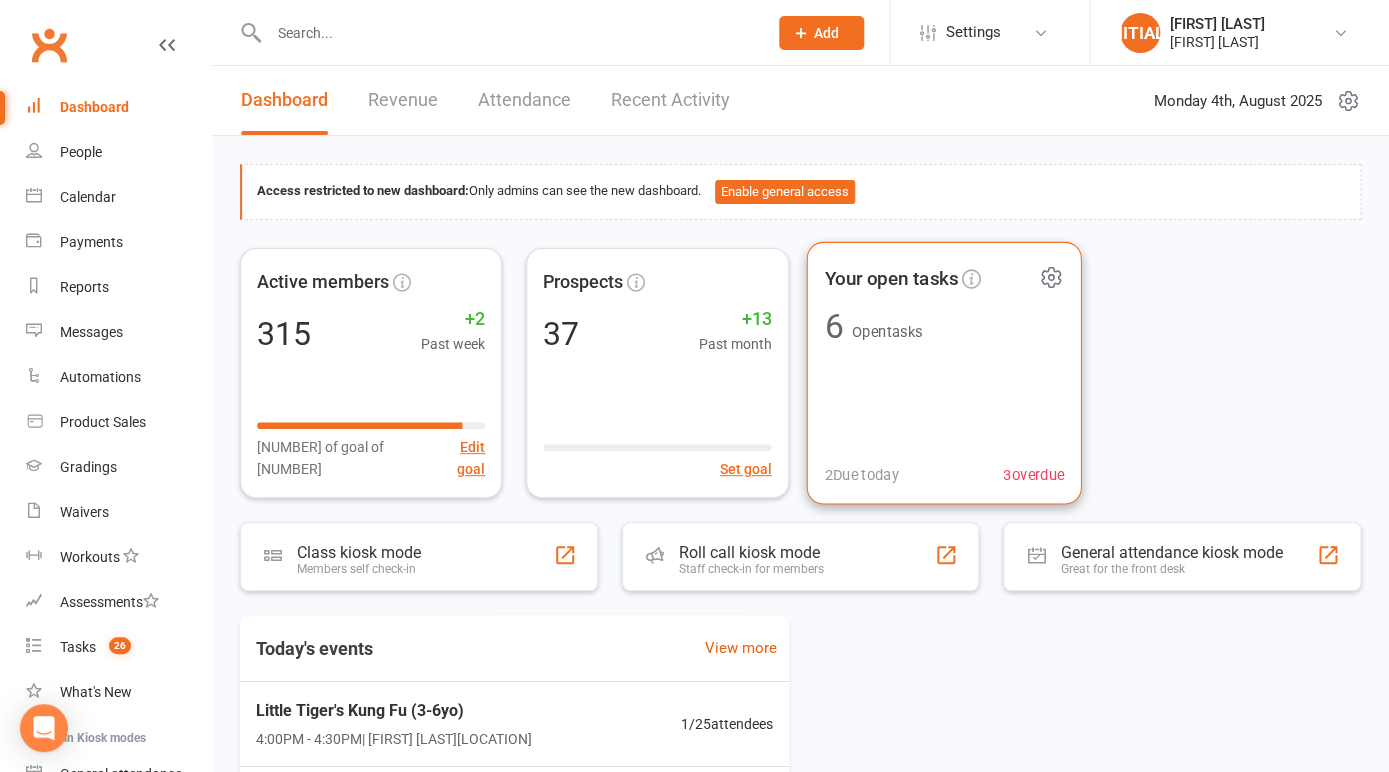 click on "Your open tasks" at bounding box center [890, 278] 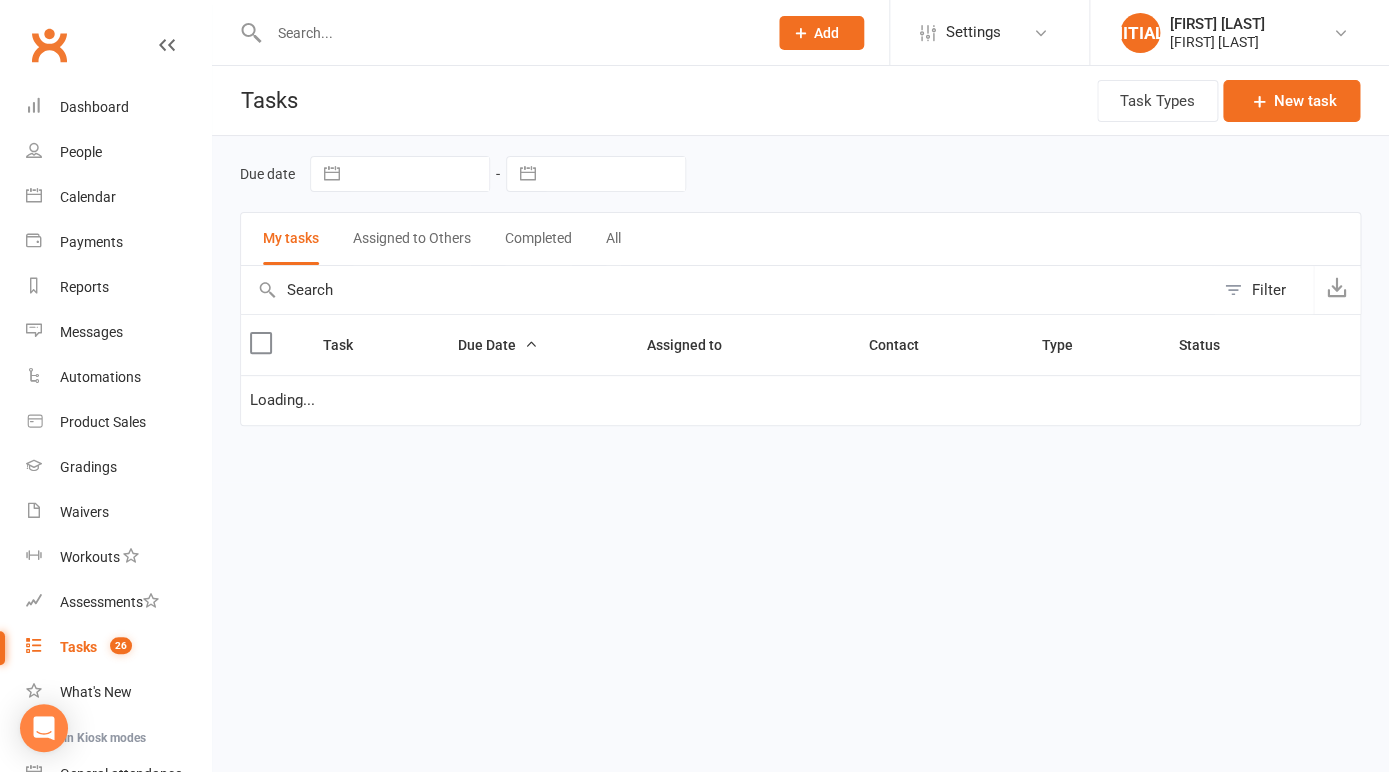 select on "started" 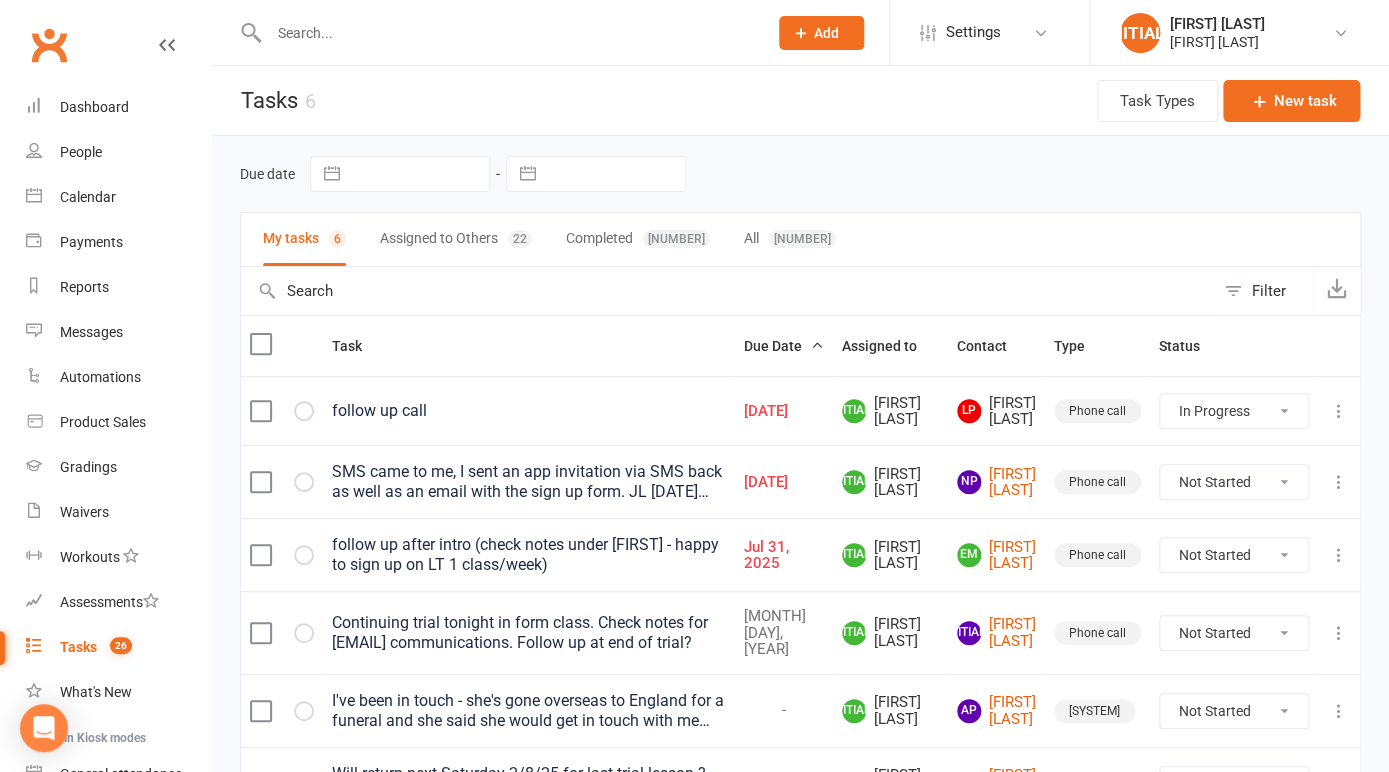 select on "started" 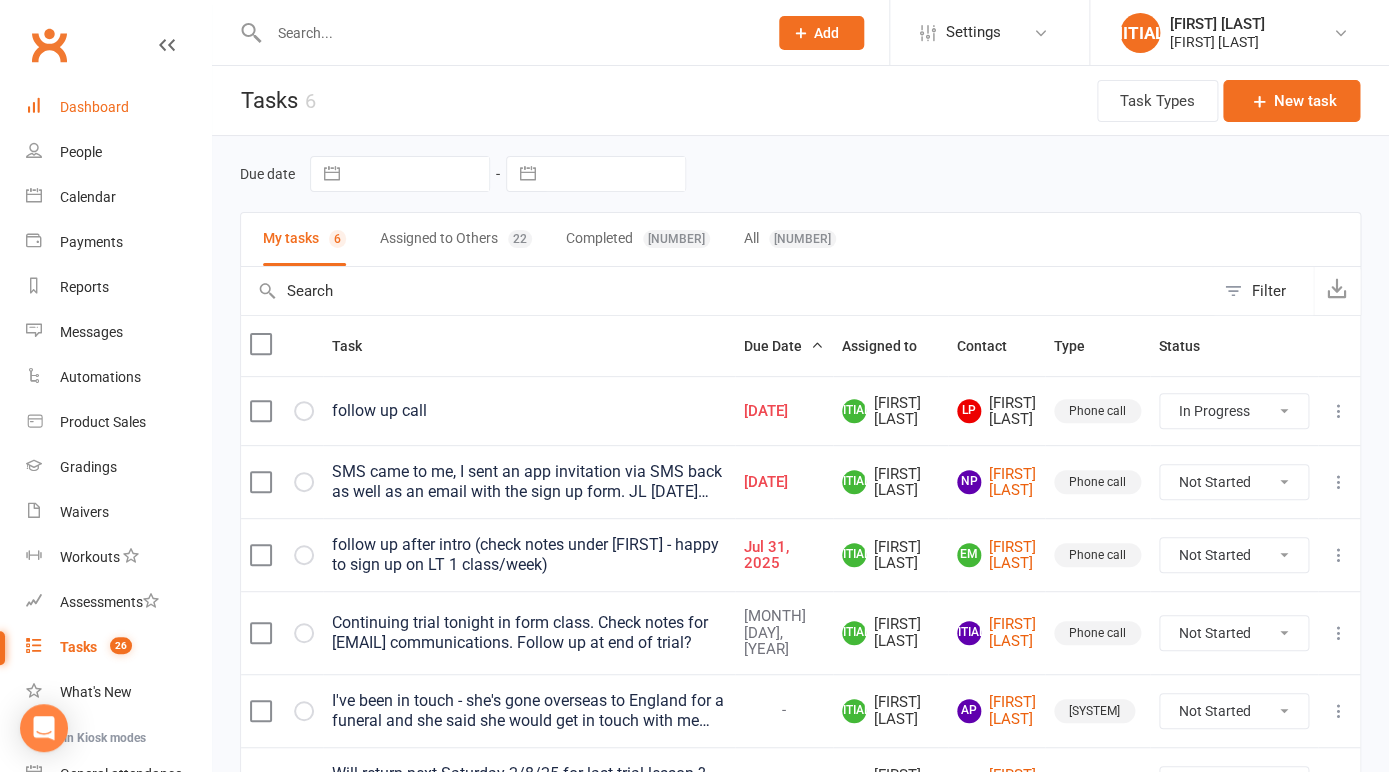 click on "Dashboard" at bounding box center [94, 107] 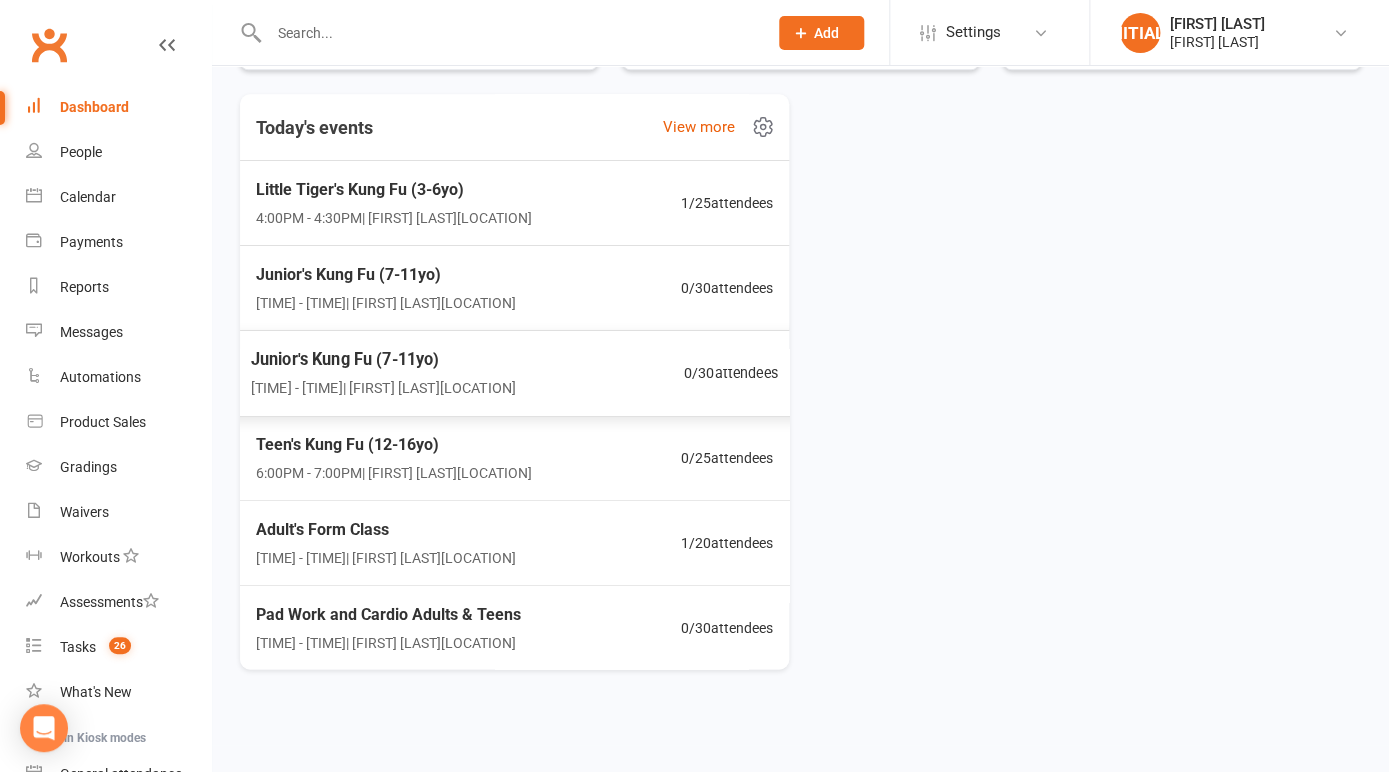 scroll, scrollTop: 0, scrollLeft: 0, axis: both 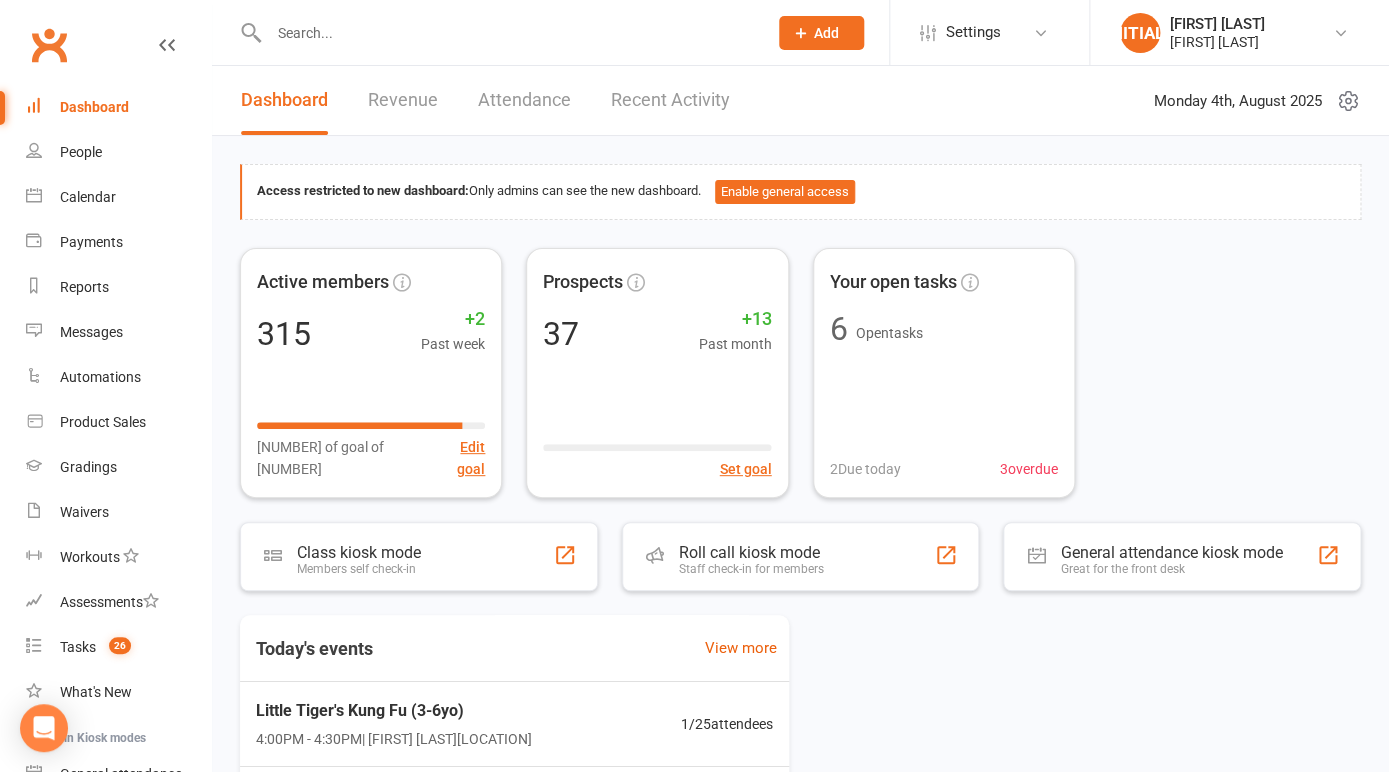 click on "Revenue" at bounding box center [403, 100] 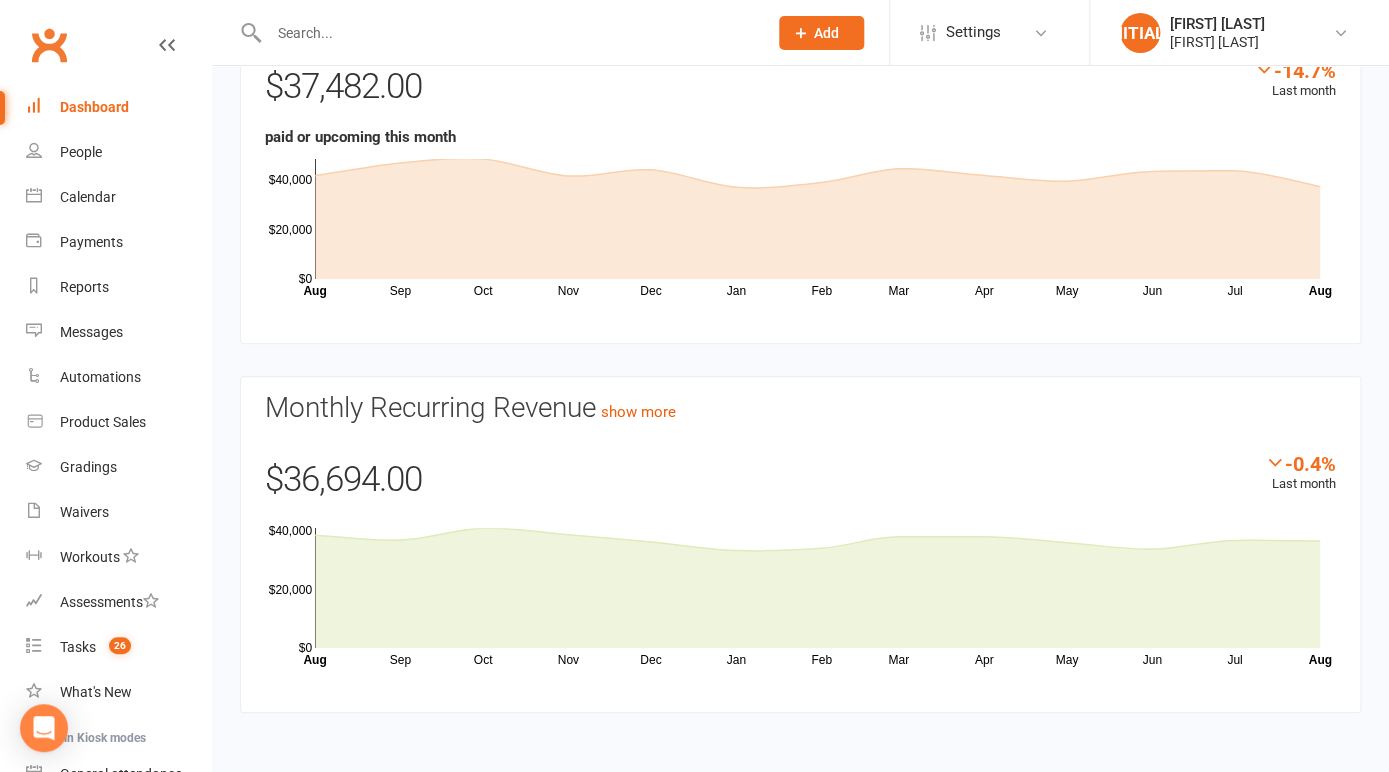 scroll, scrollTop: 0, scrollLeft: 0, axis: both 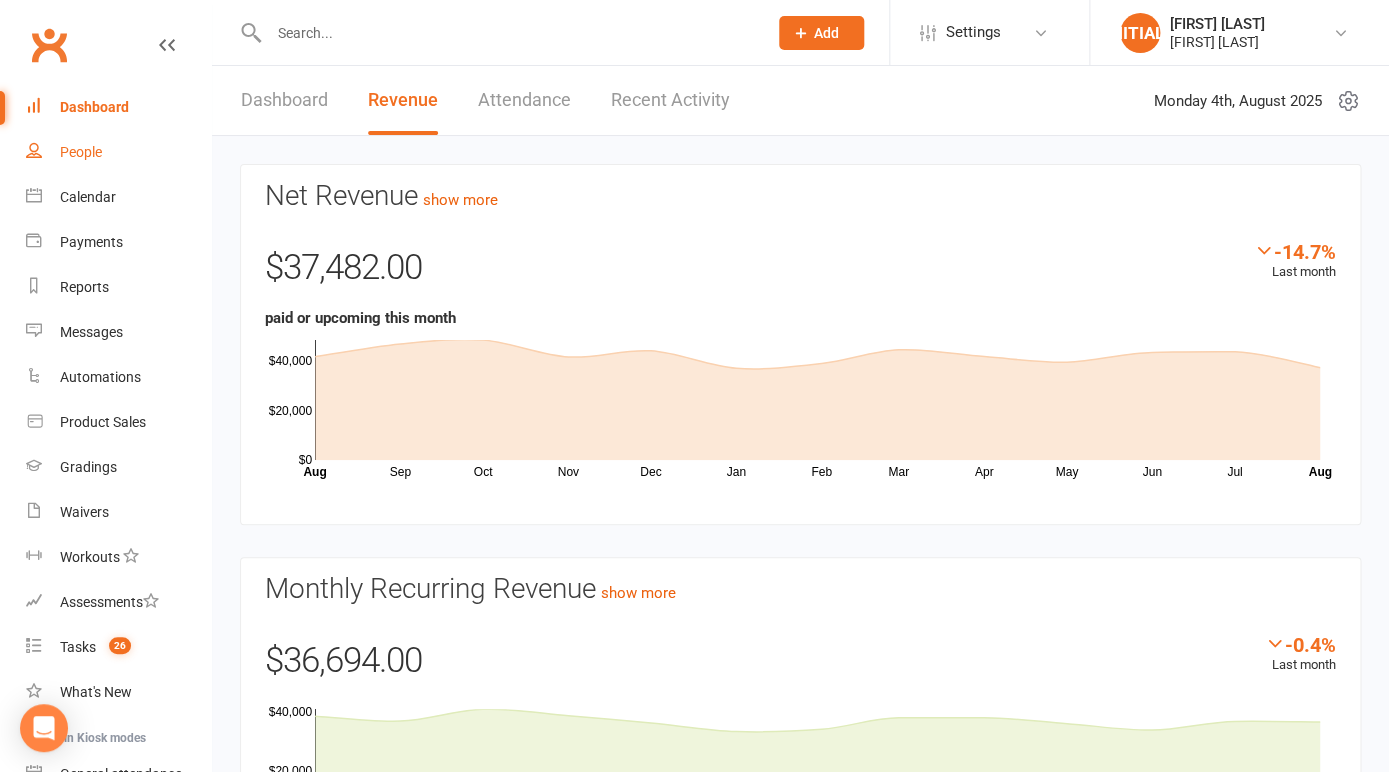 click on "People" at bounding box center [81, 152] 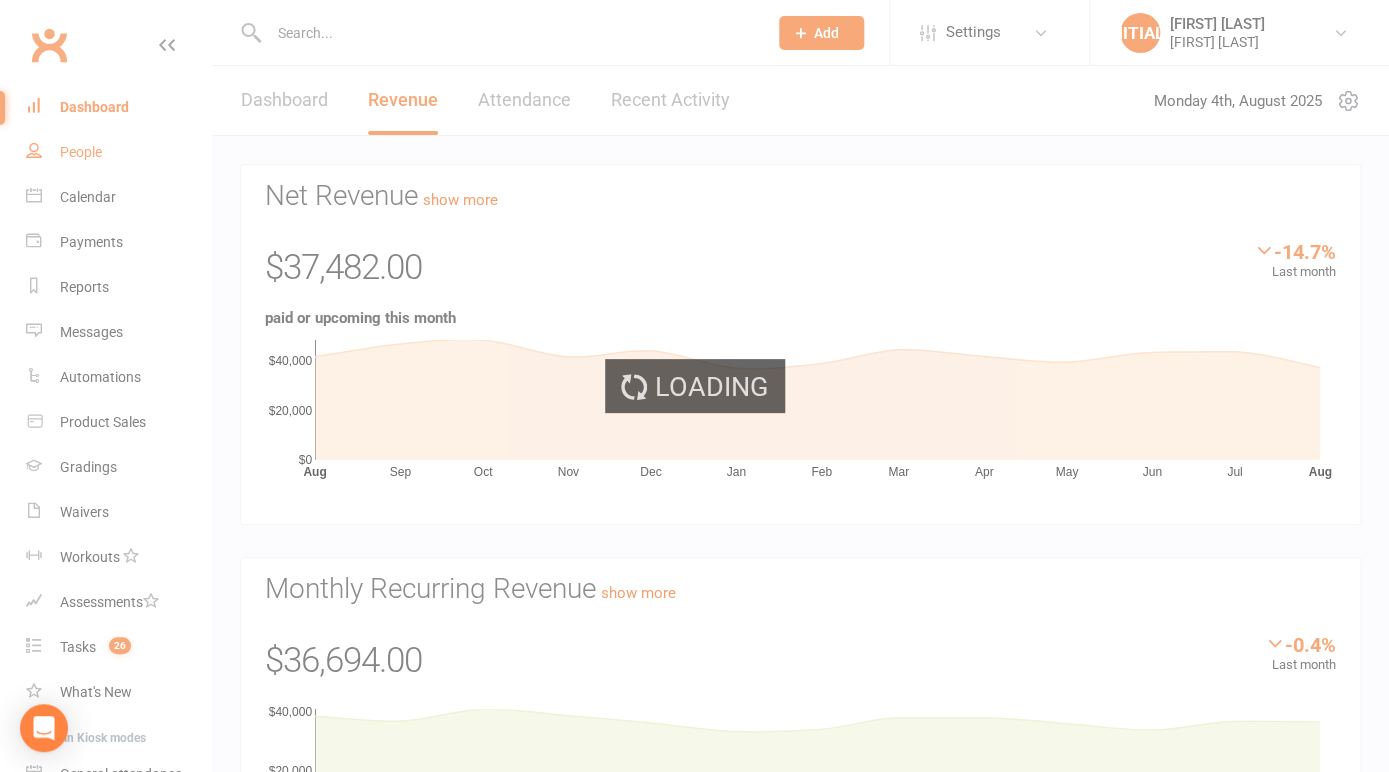 select on "100" 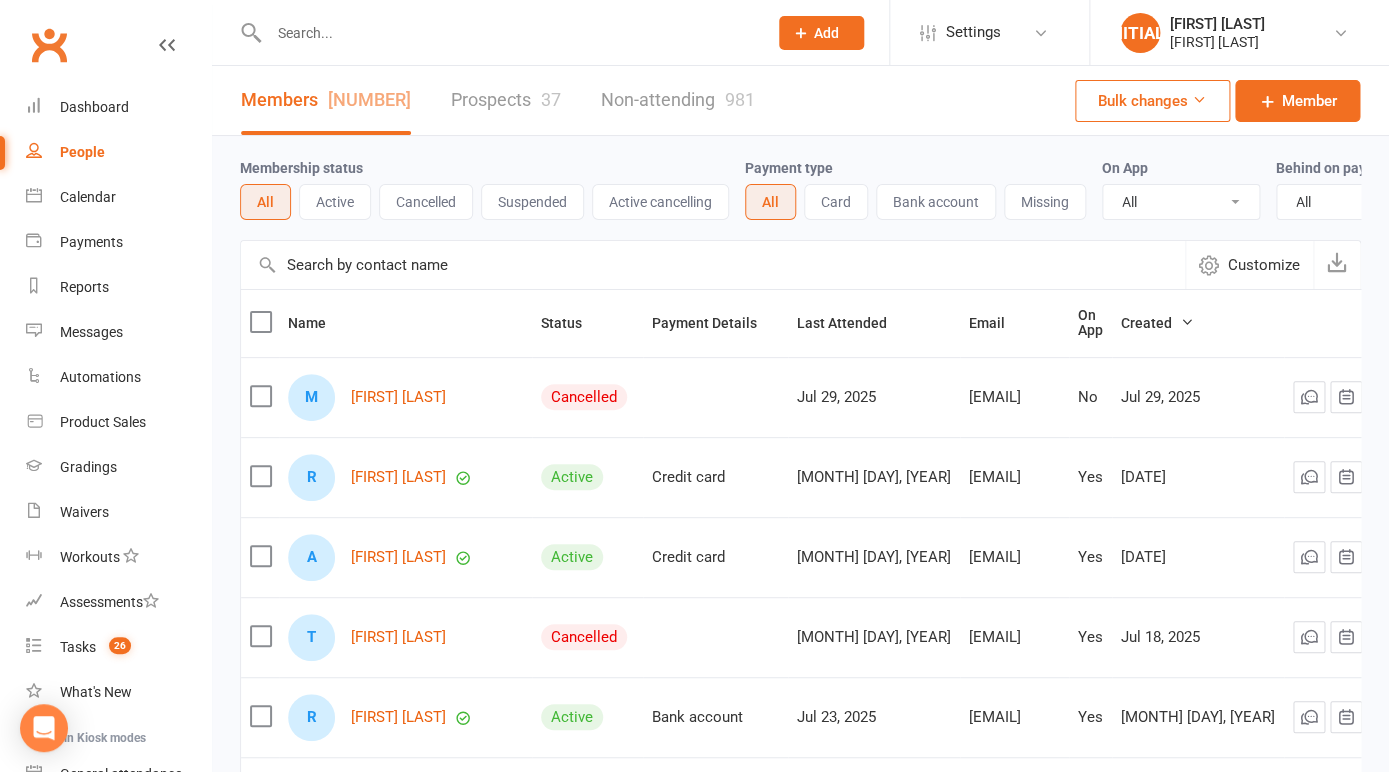 click at bounding box center (508, 33) 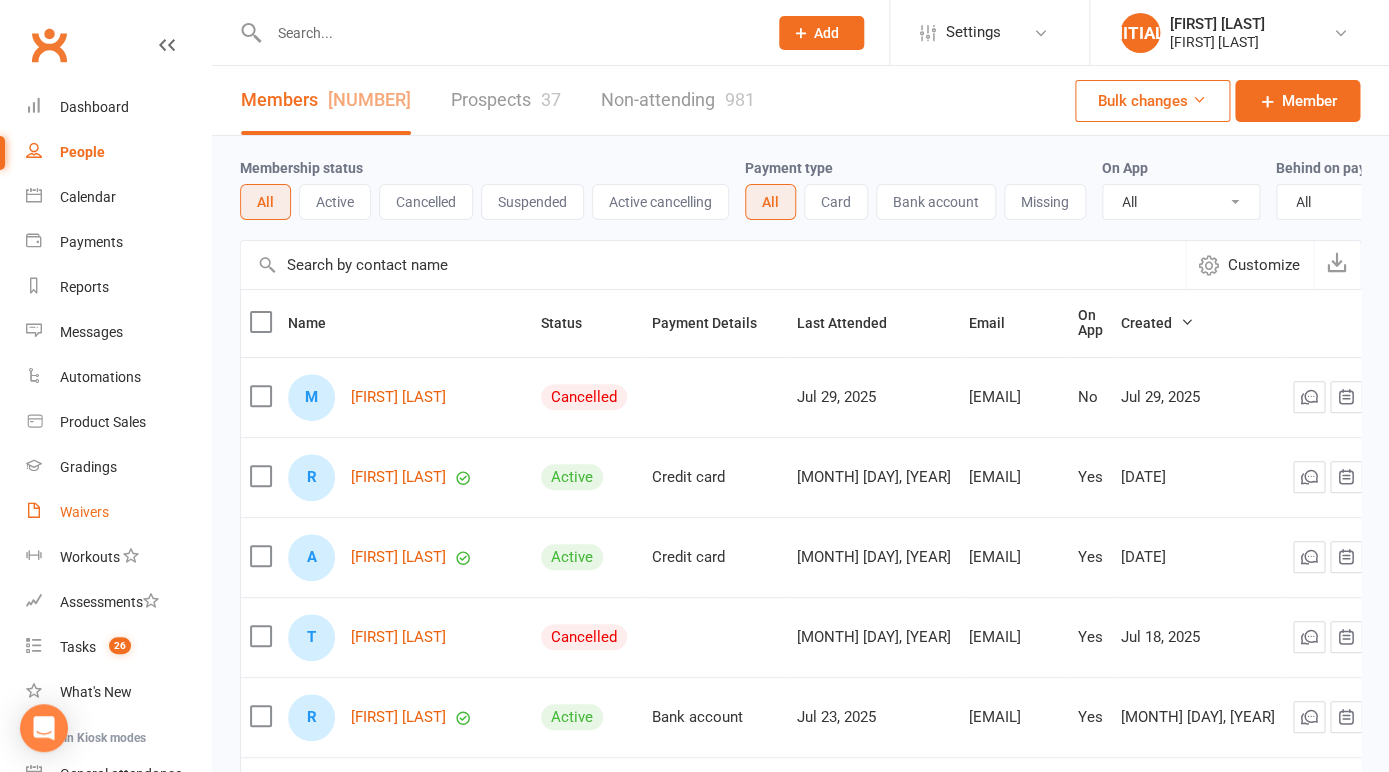 click on "Waivers" at bounding box center (84, 512) 